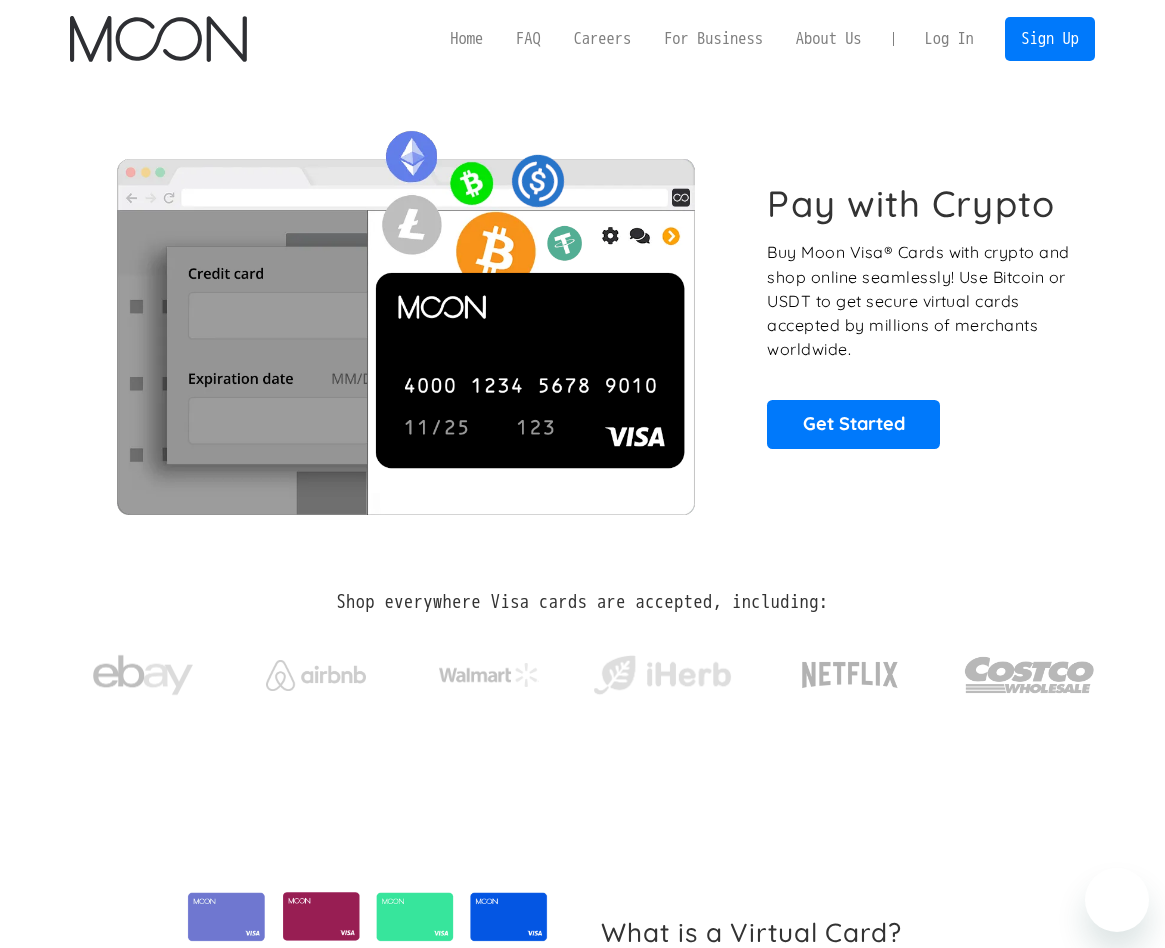 scroll, scrollTop: 0, scrollLeft: 0, axis: both 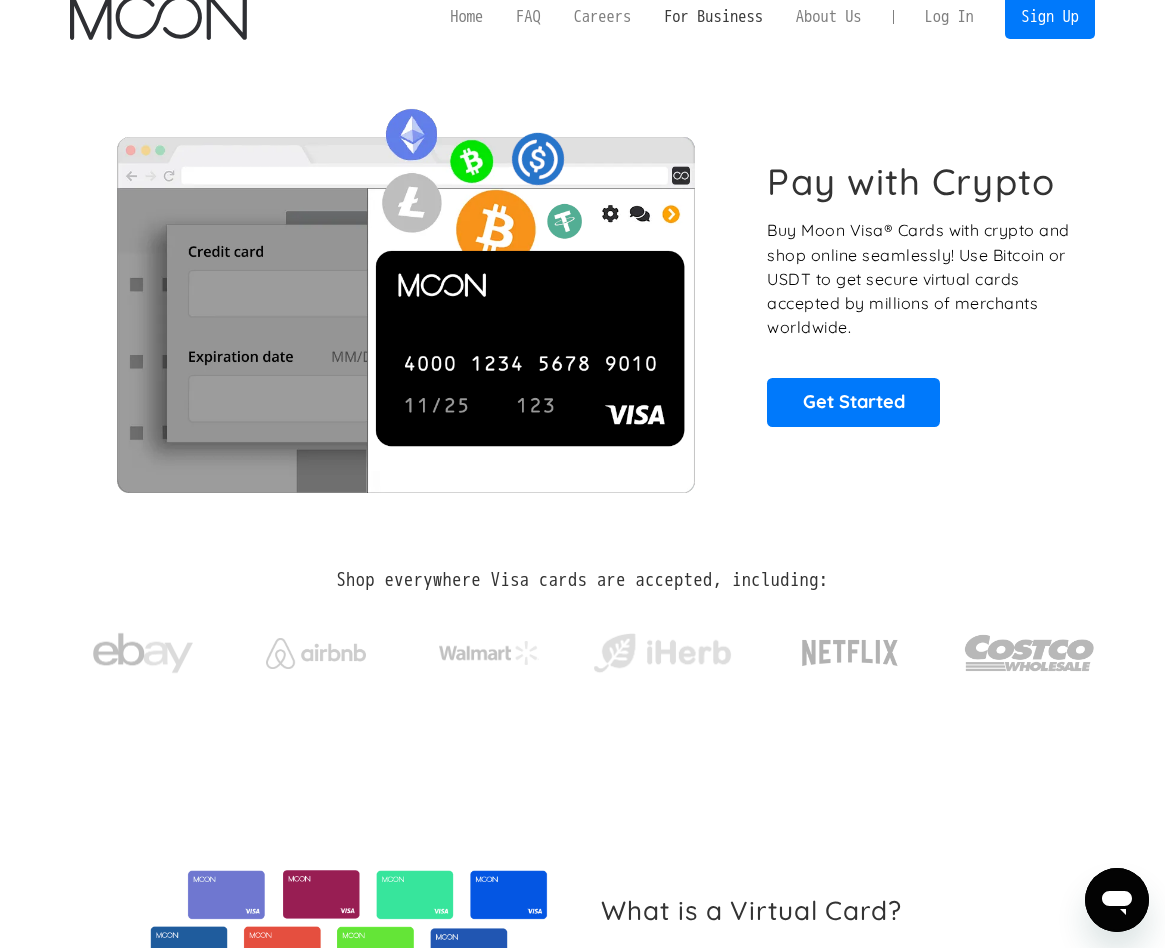 click on "For Business" at bounding box center (714, 17) 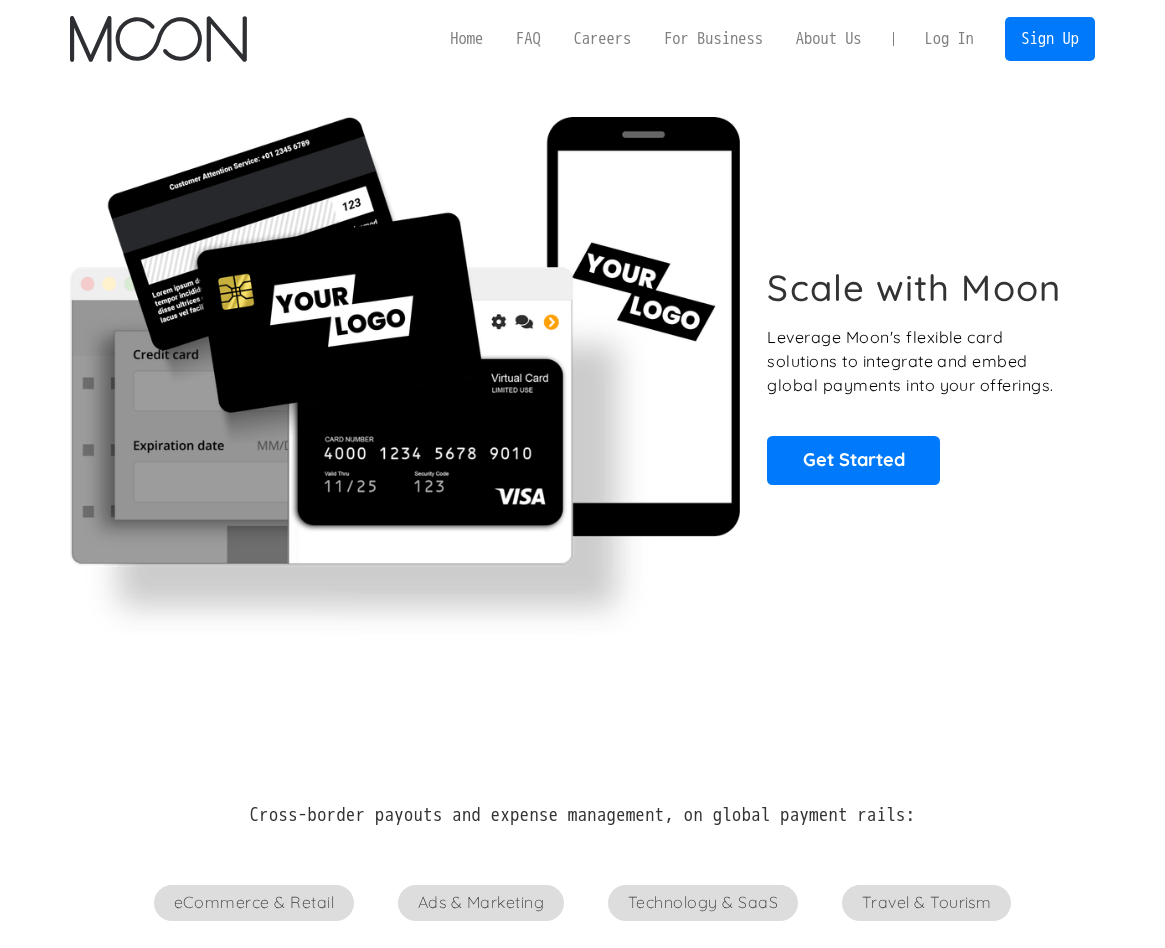 scroll, scrollTop: 0, scrollLeft: 0, axis: both 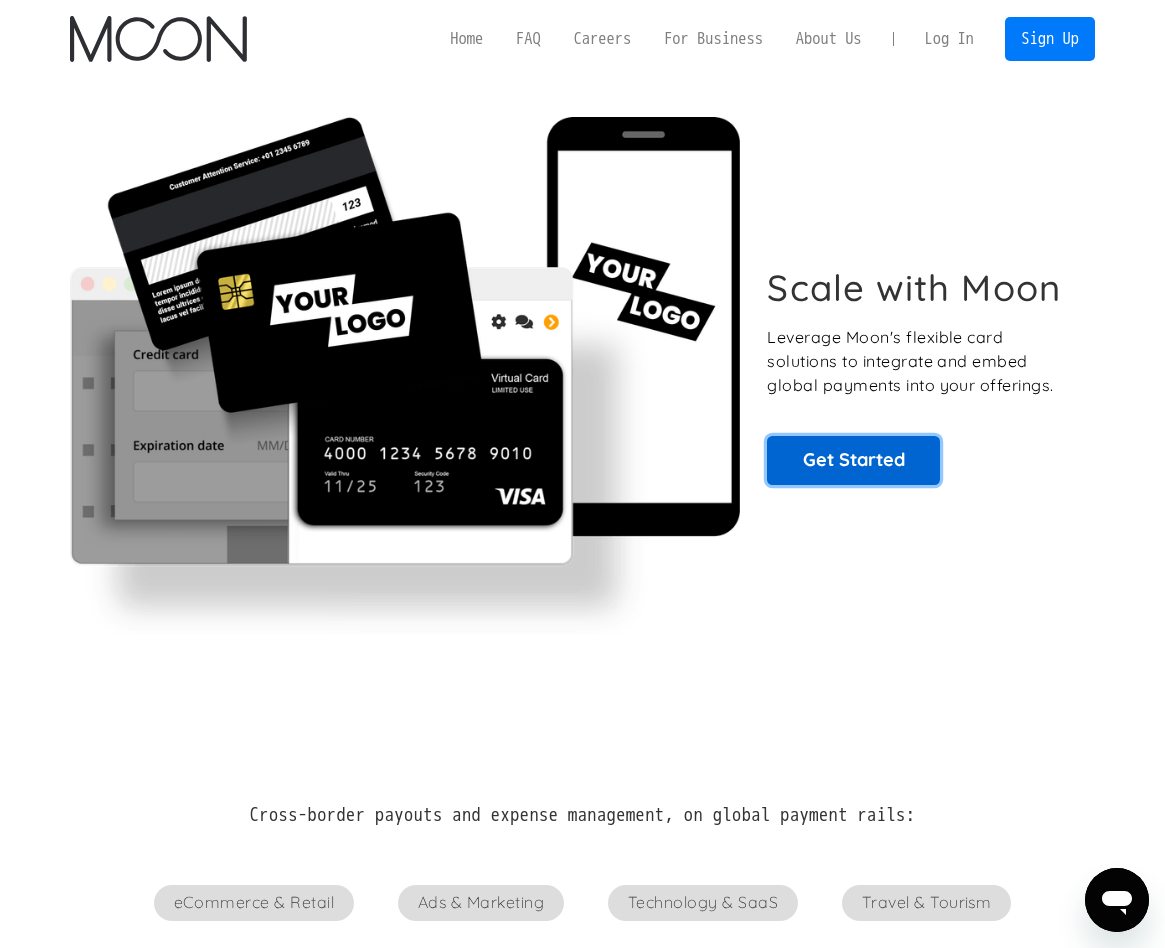 click on "Get Started" at bounding box center [853, 460] 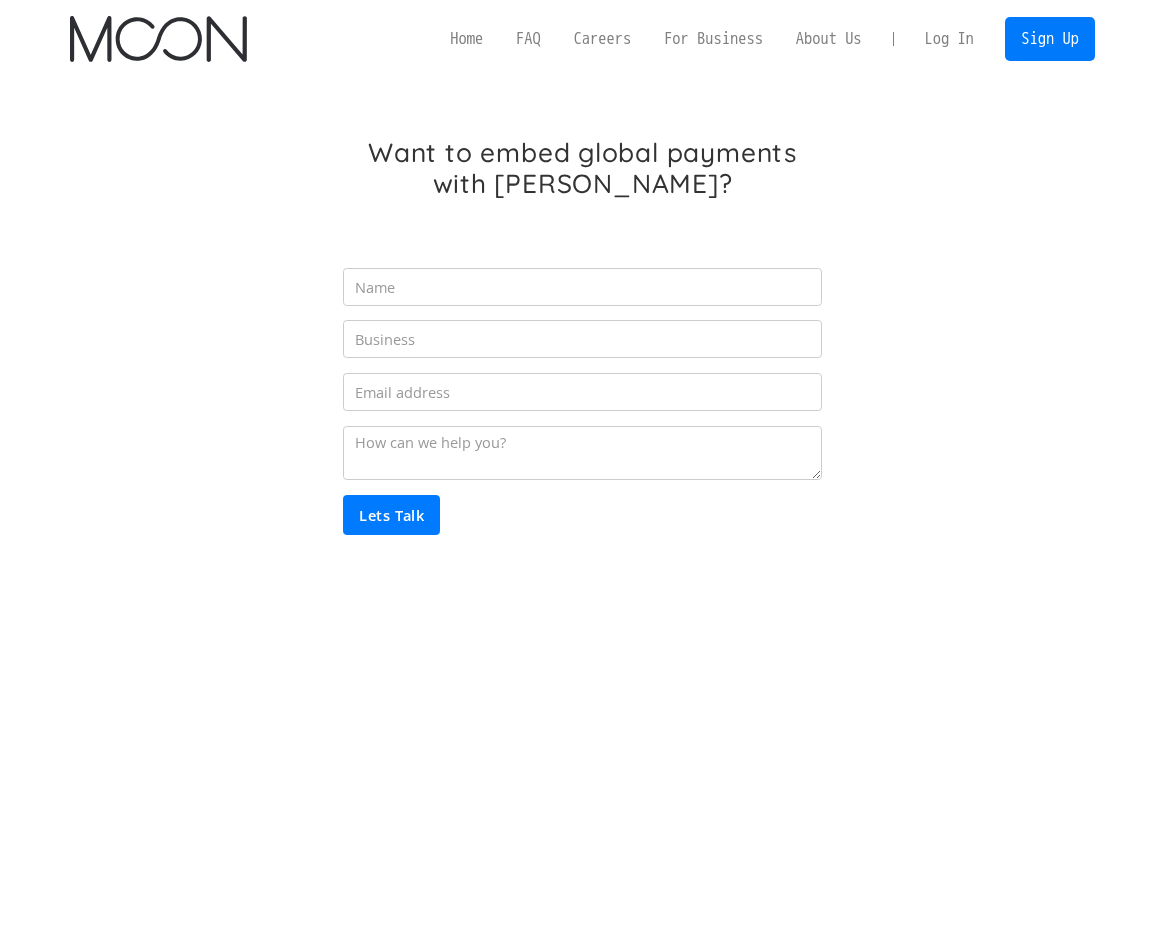 scroll, scrollTop: 0, scrollLeft: 0, axis: both 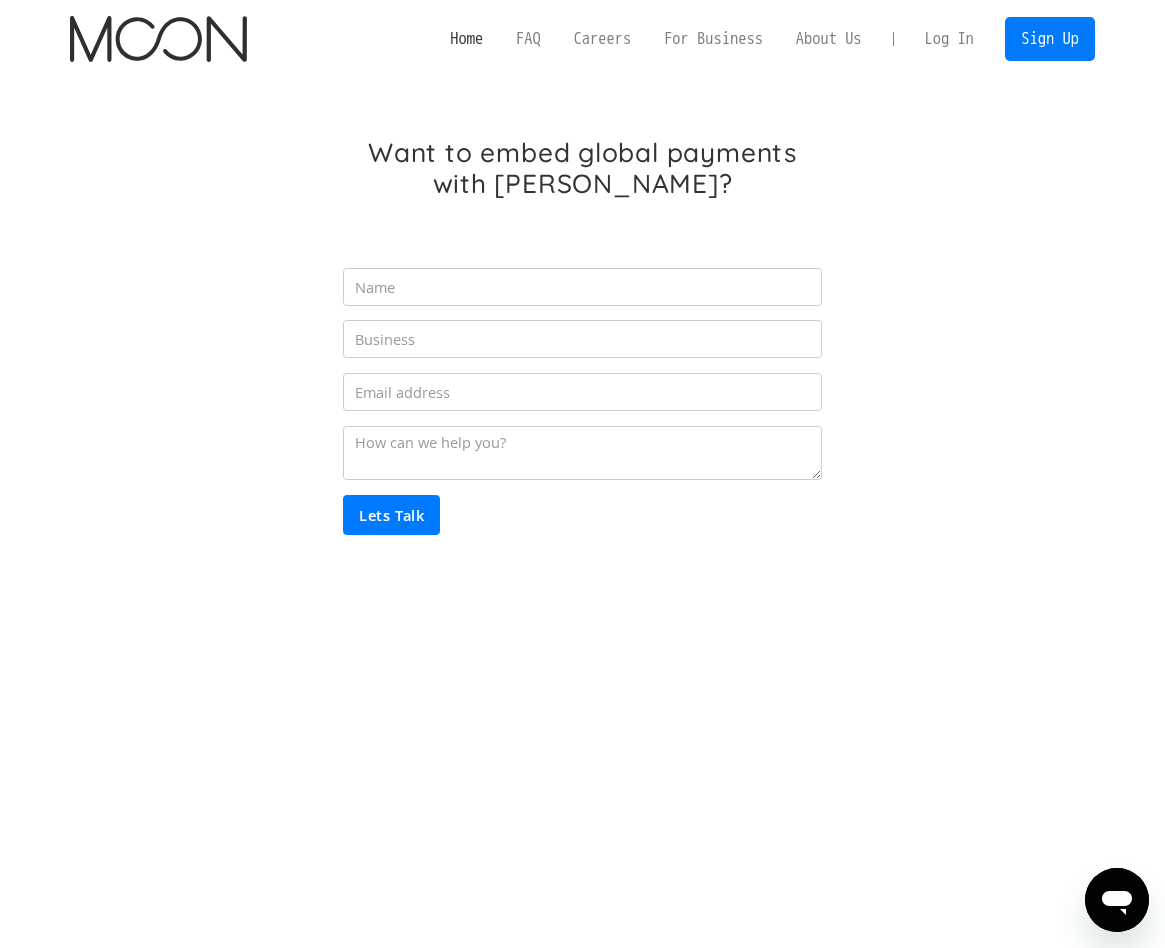 click on "Home" at bounding box center [467, 39] 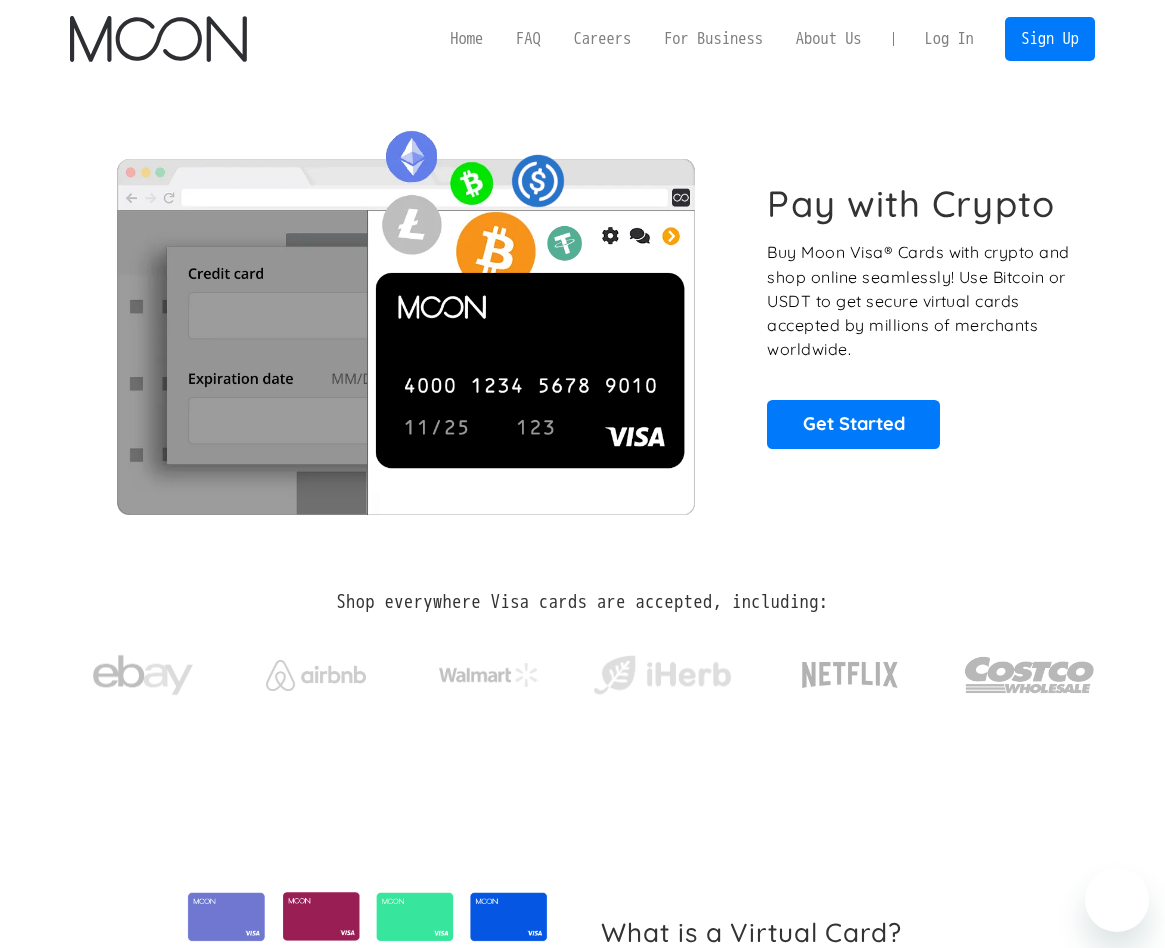 scroll, scrollTop: 0, scrollLeft: 0, axis: both 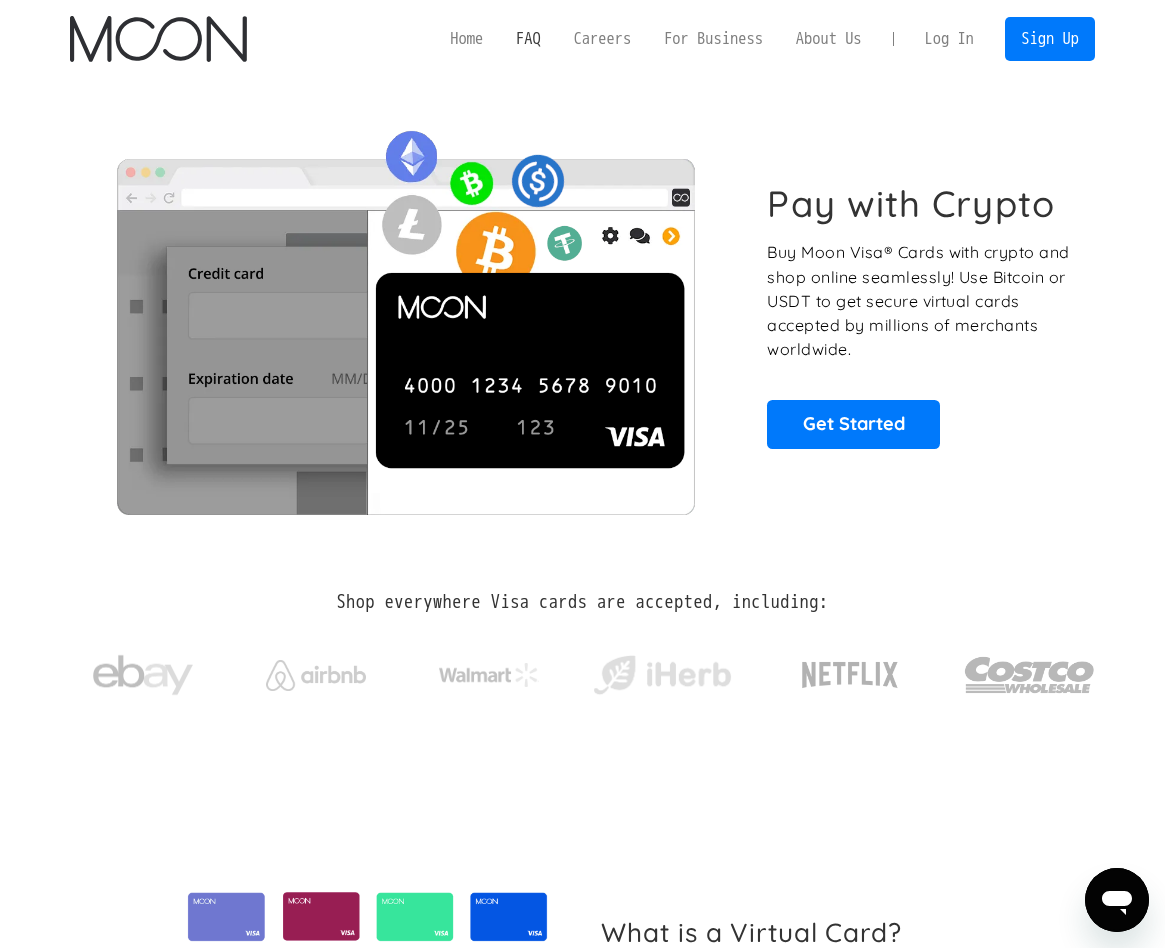 click on "FAQ" at bounding box center (529, 39) 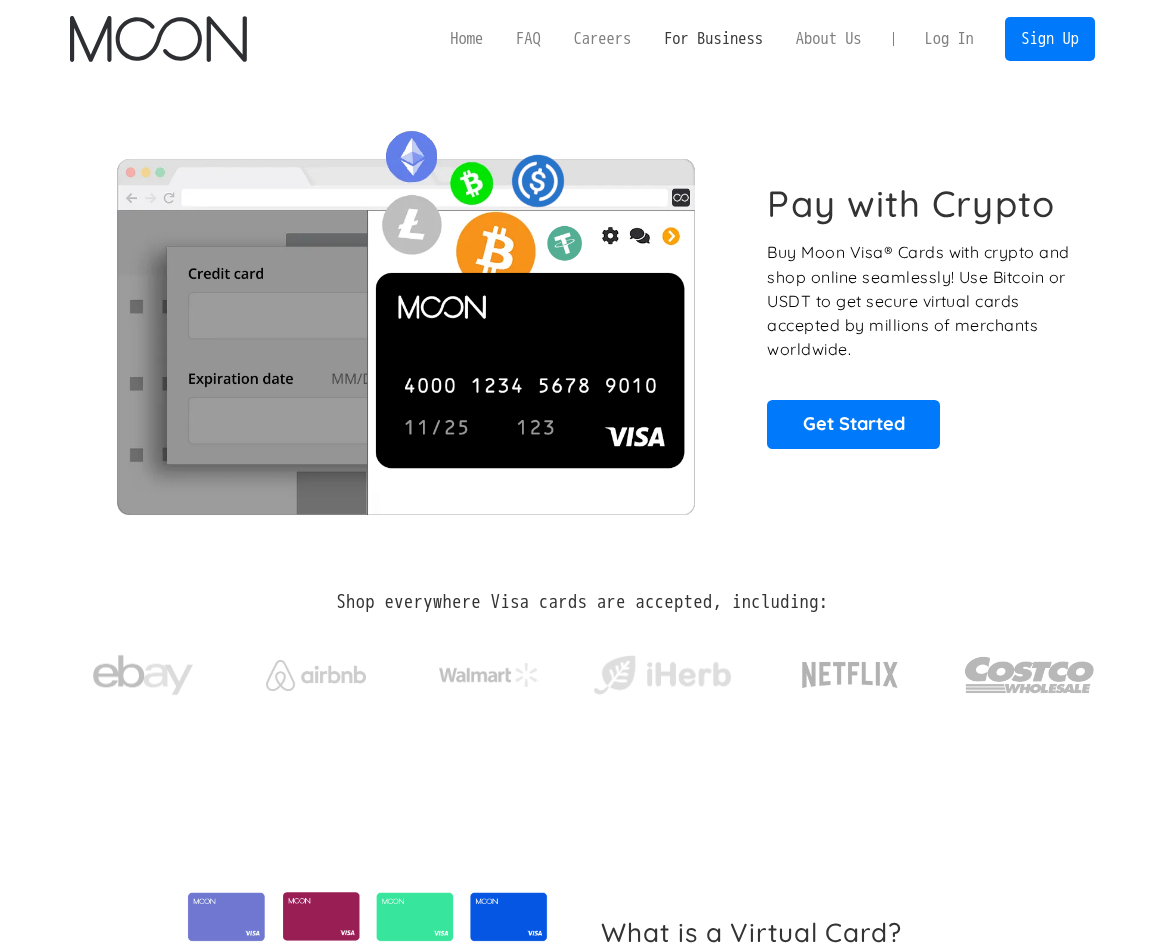 scroll, scrollTop: 0, scrollLeft: 0, axis: both 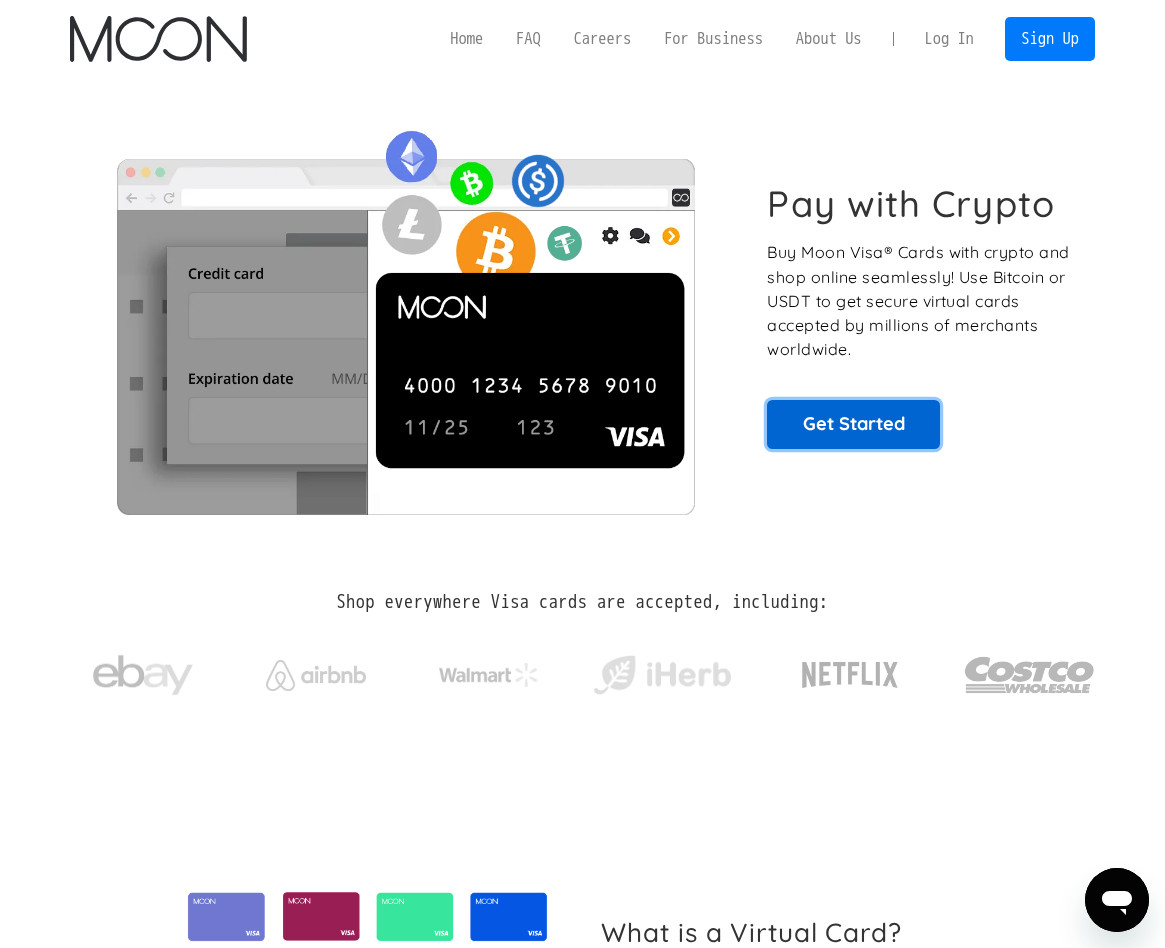 click on "Get Started" at bounding box center [853, 424] 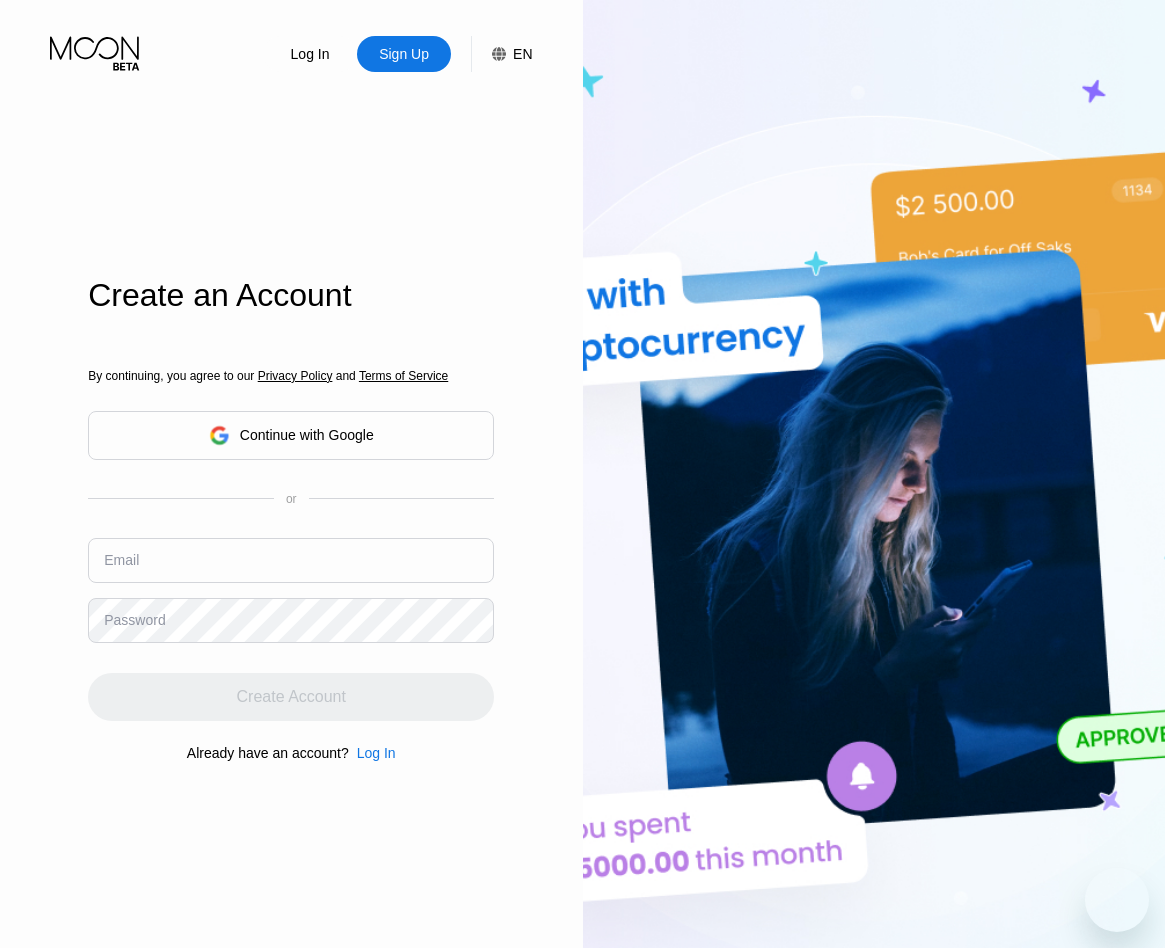 scroll, scrollTop: 0, scrollLeft: 0, axis: both 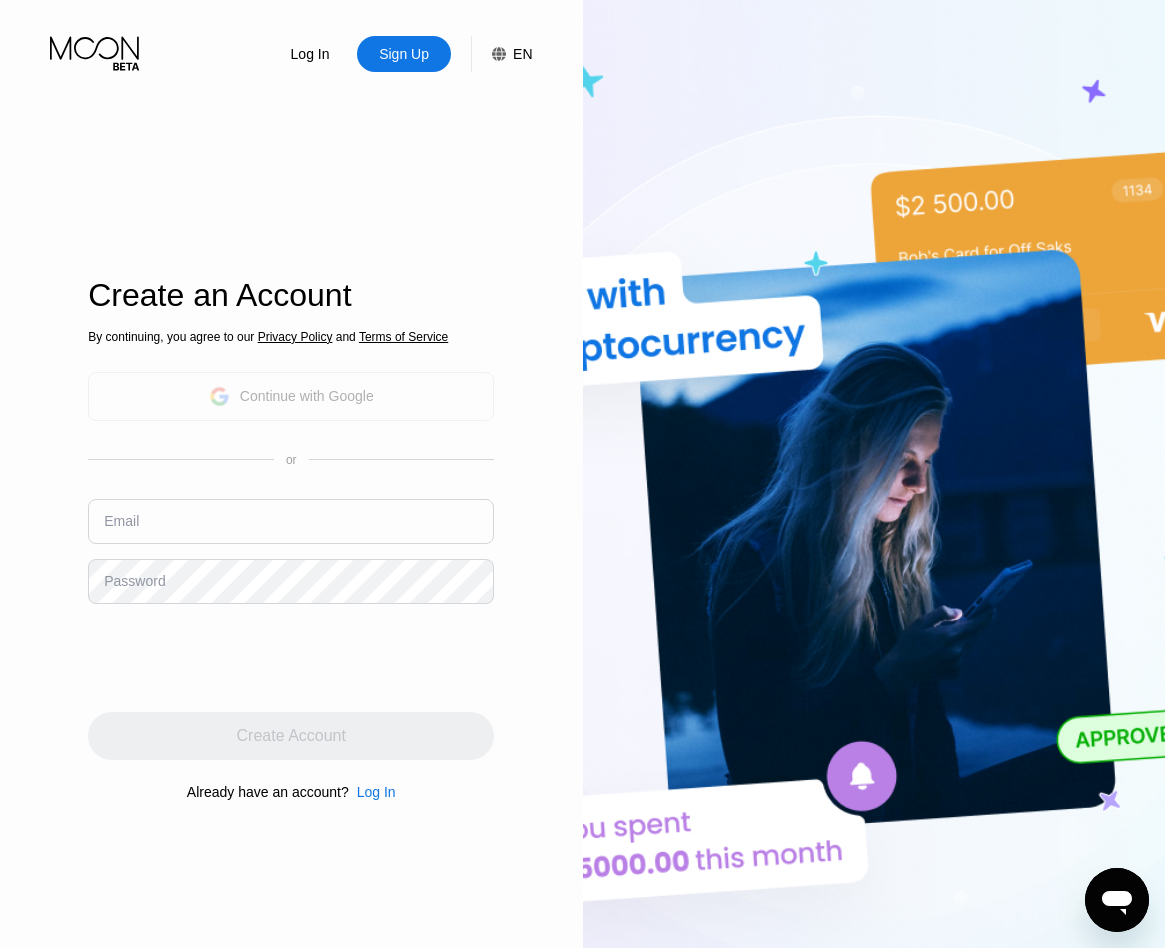 click on "Continue with Google" at bounding box center (291, 396) 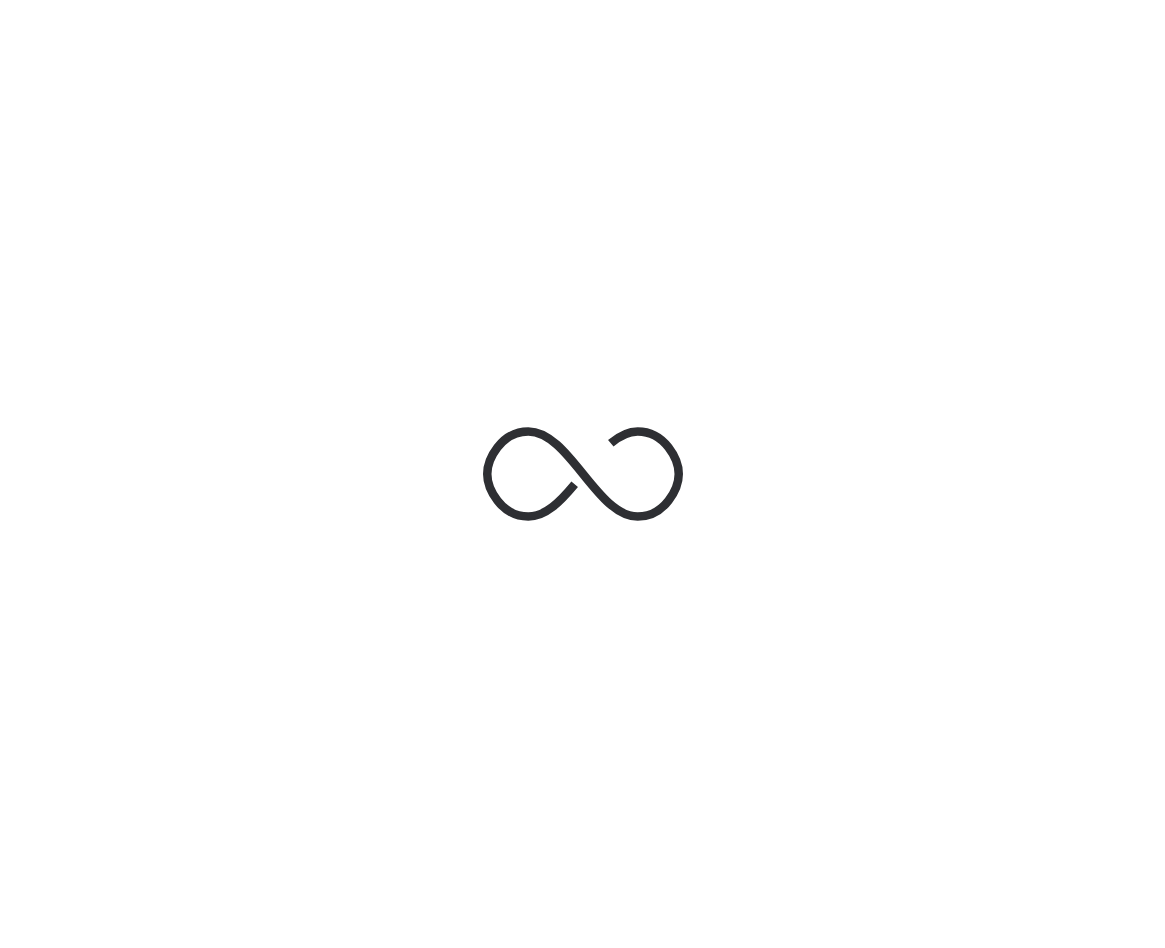 scroll, scrollTop: 0, scrollLeft: 0, axis: both 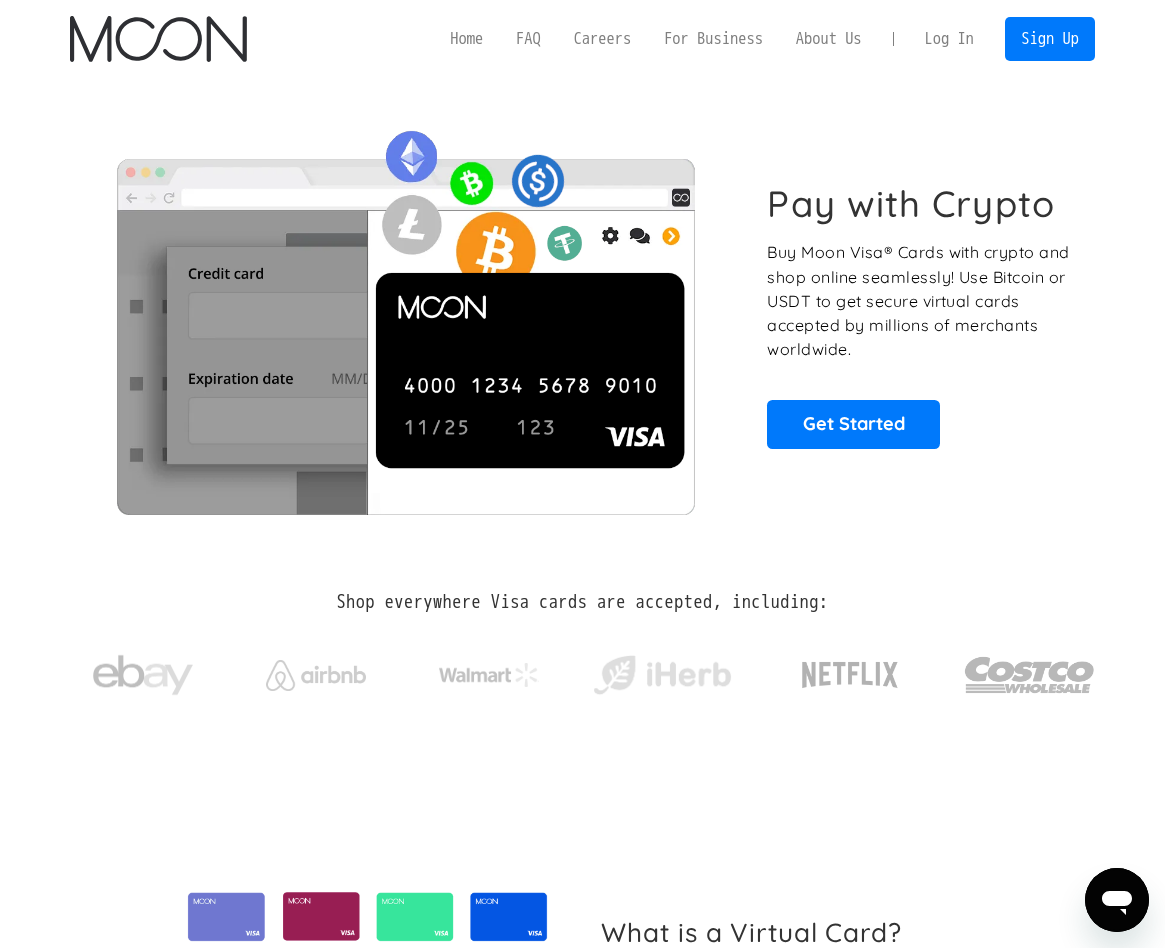 click on "Log In" at bounding box center [949, 39] 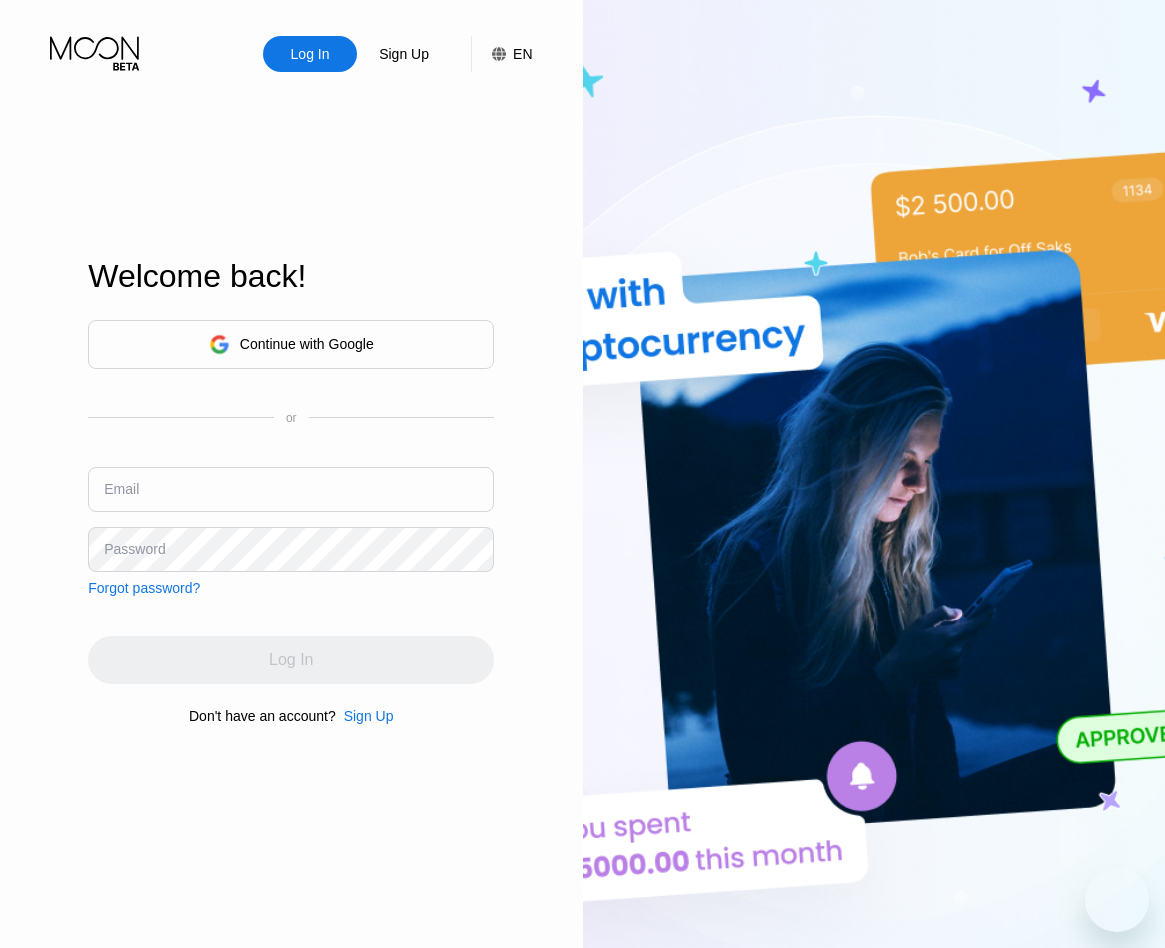 scroll, scrollTop: 0, scrollLeft: 0, axis: both 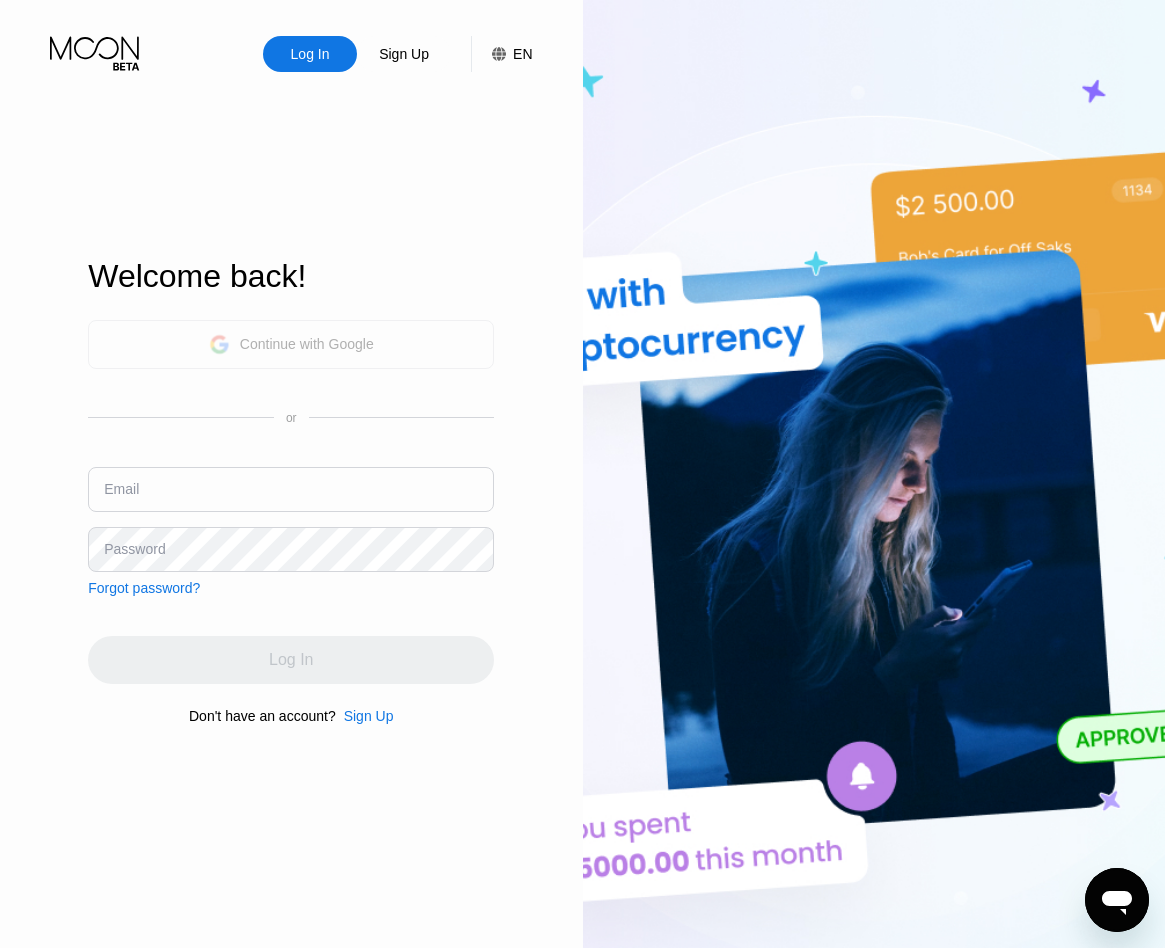 click on "Continue with Google" at bounding box center [291, 344] 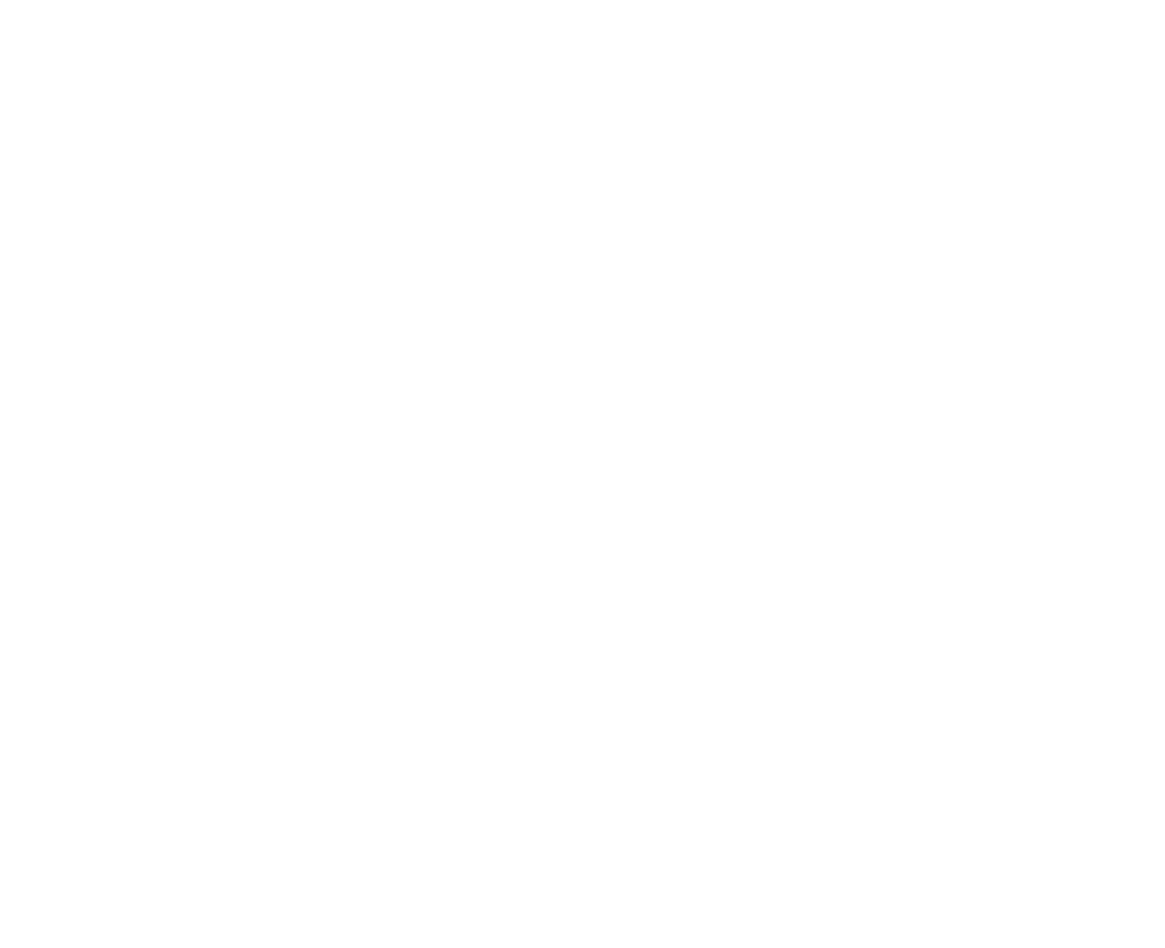 scroll, scrollTop: 0, scrollLeft: 0, axis: both 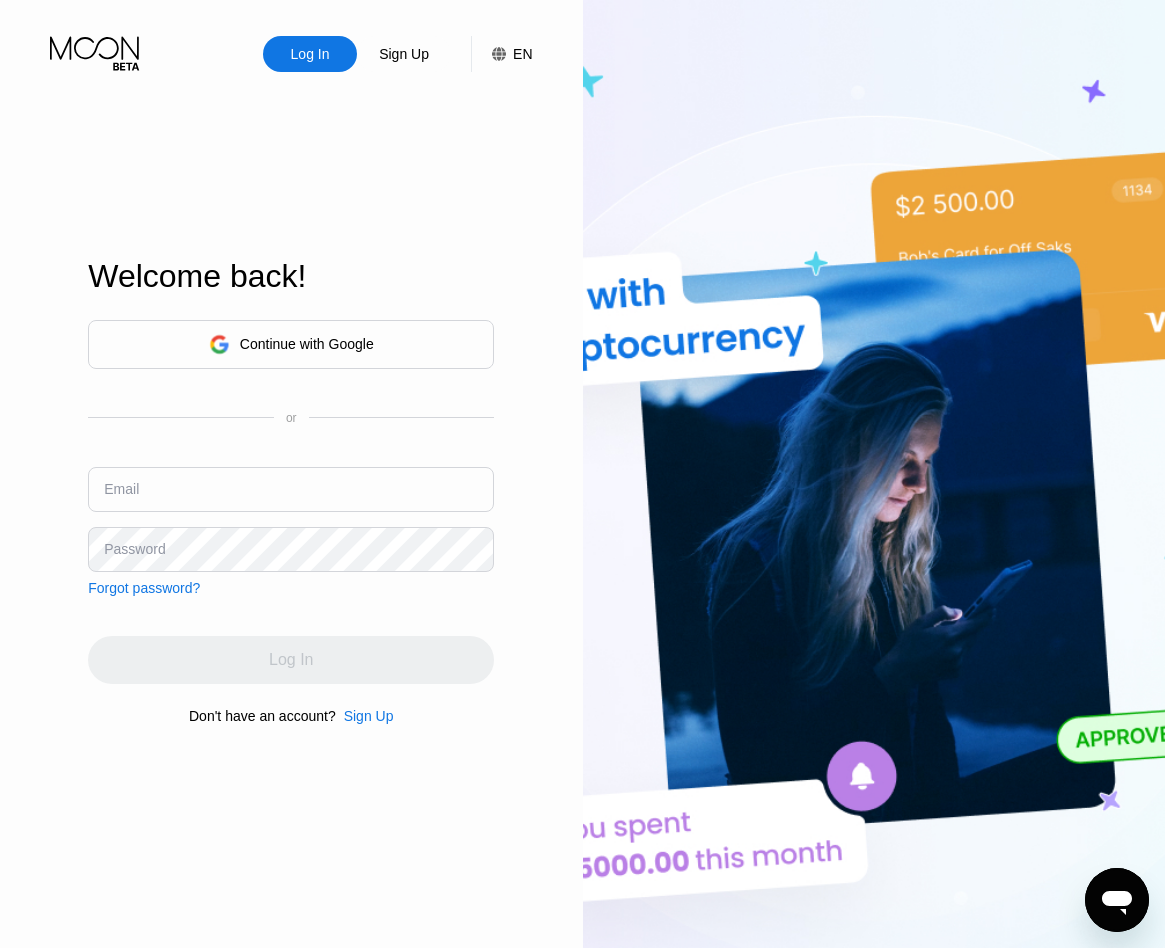 click on "Continue with Google" at bounding box center (307, 344) 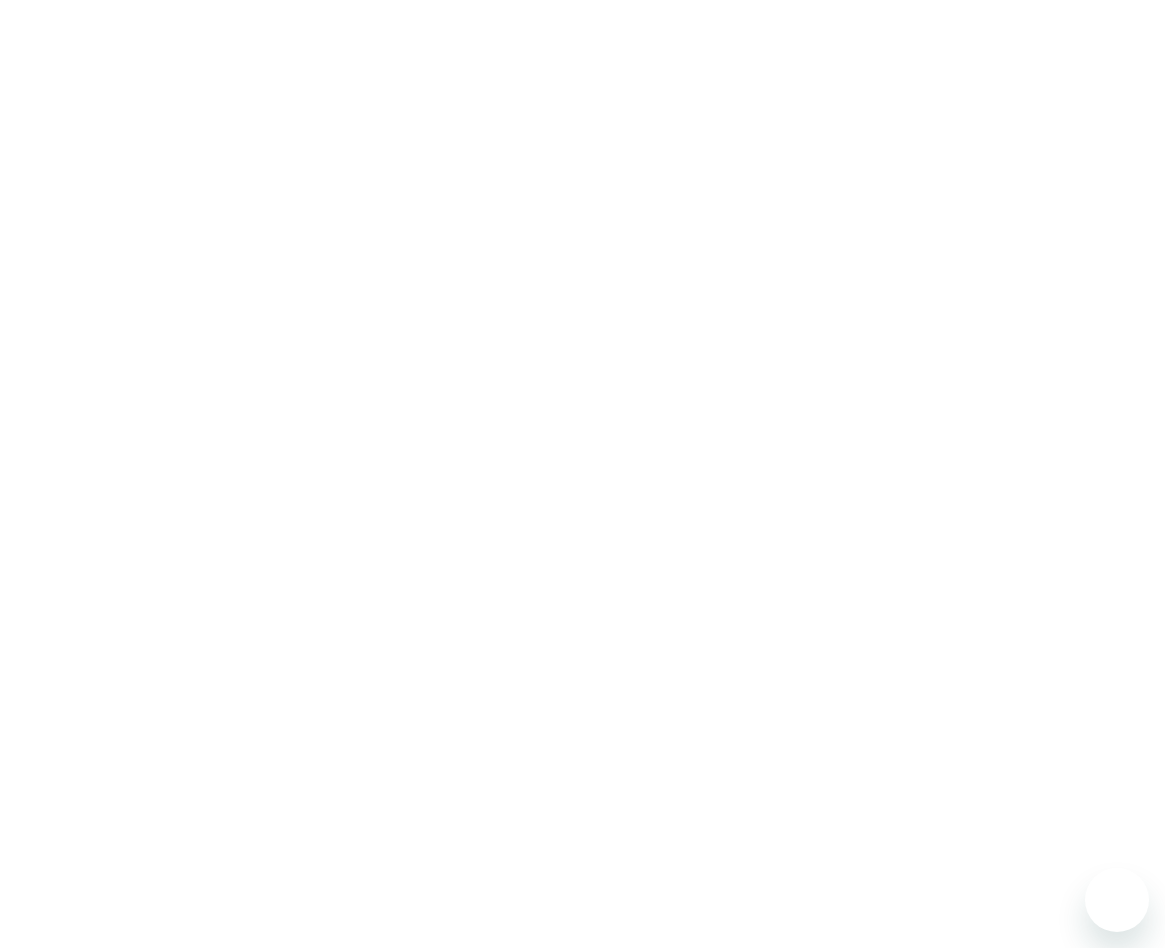 scroll, scrollTop: 0, scrollLeft: 0, axis: both 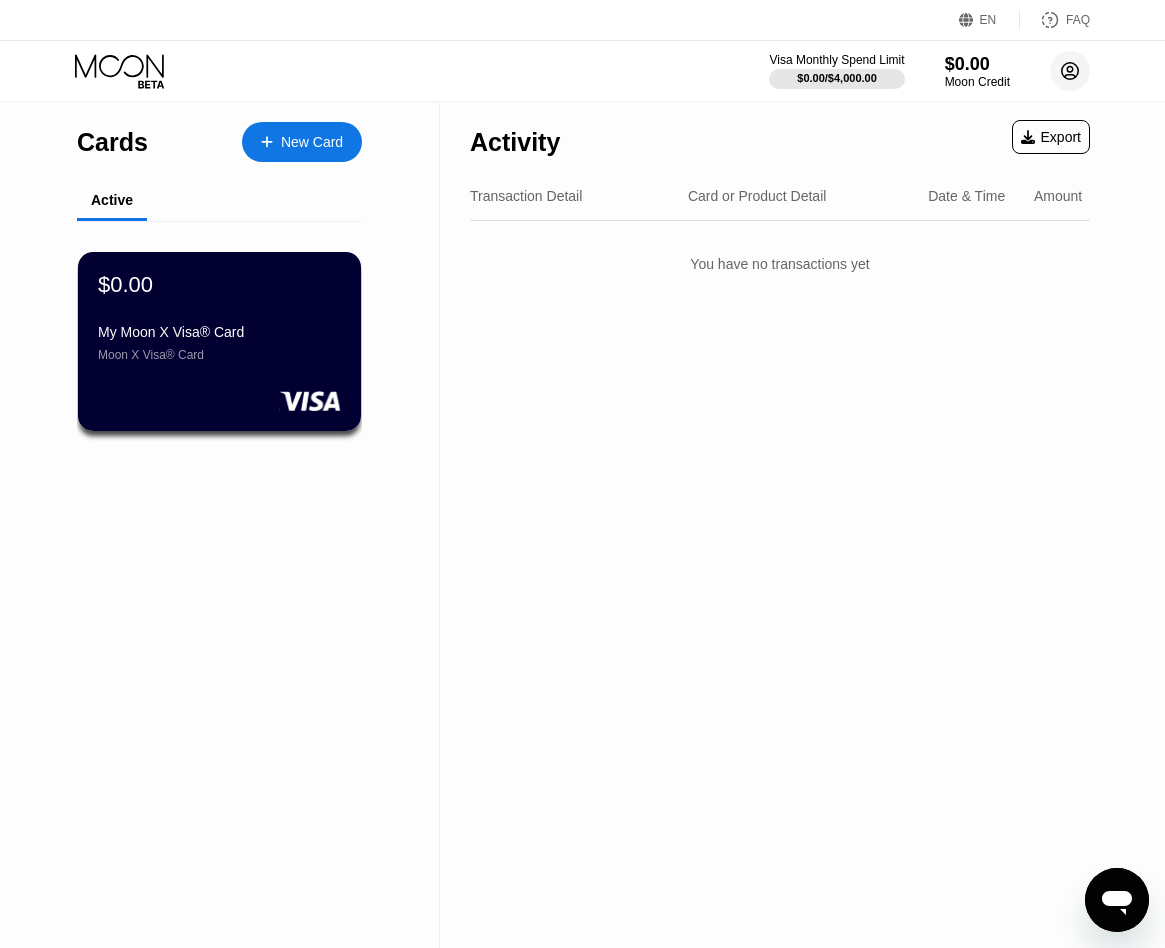 click 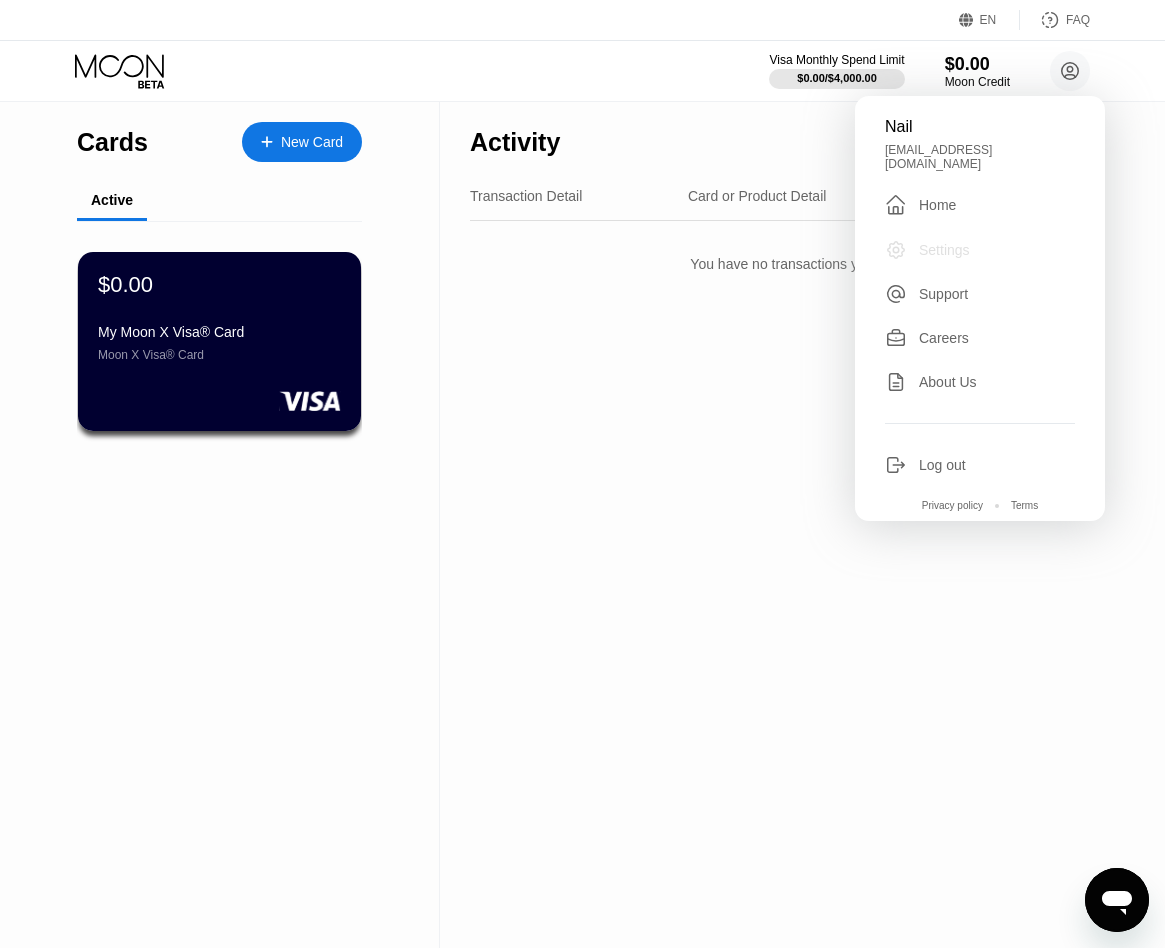click on "Settings" at bounding box center (944, 250) 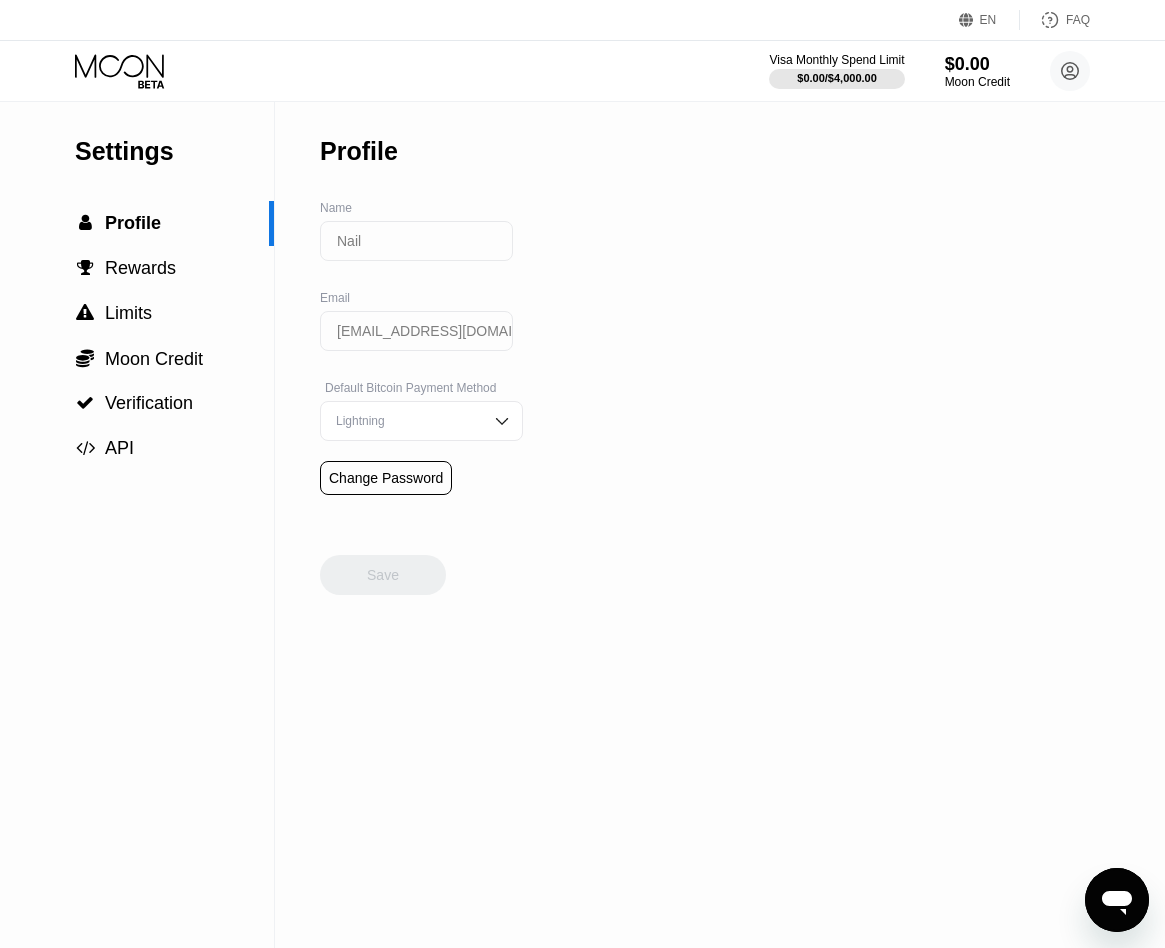 click on "Nail" at bounding box center (416, 241) 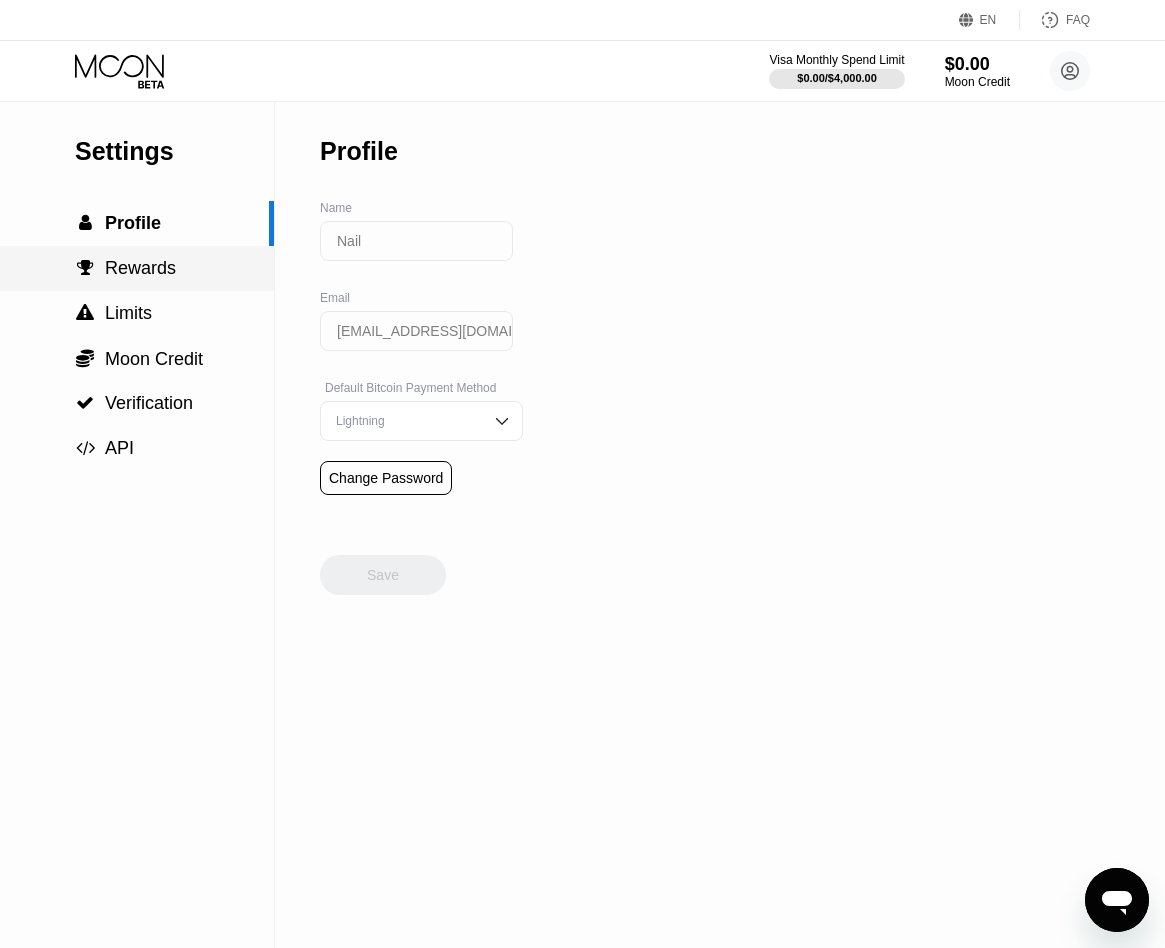 click on " Rewards" at bounding box center [137, 268] 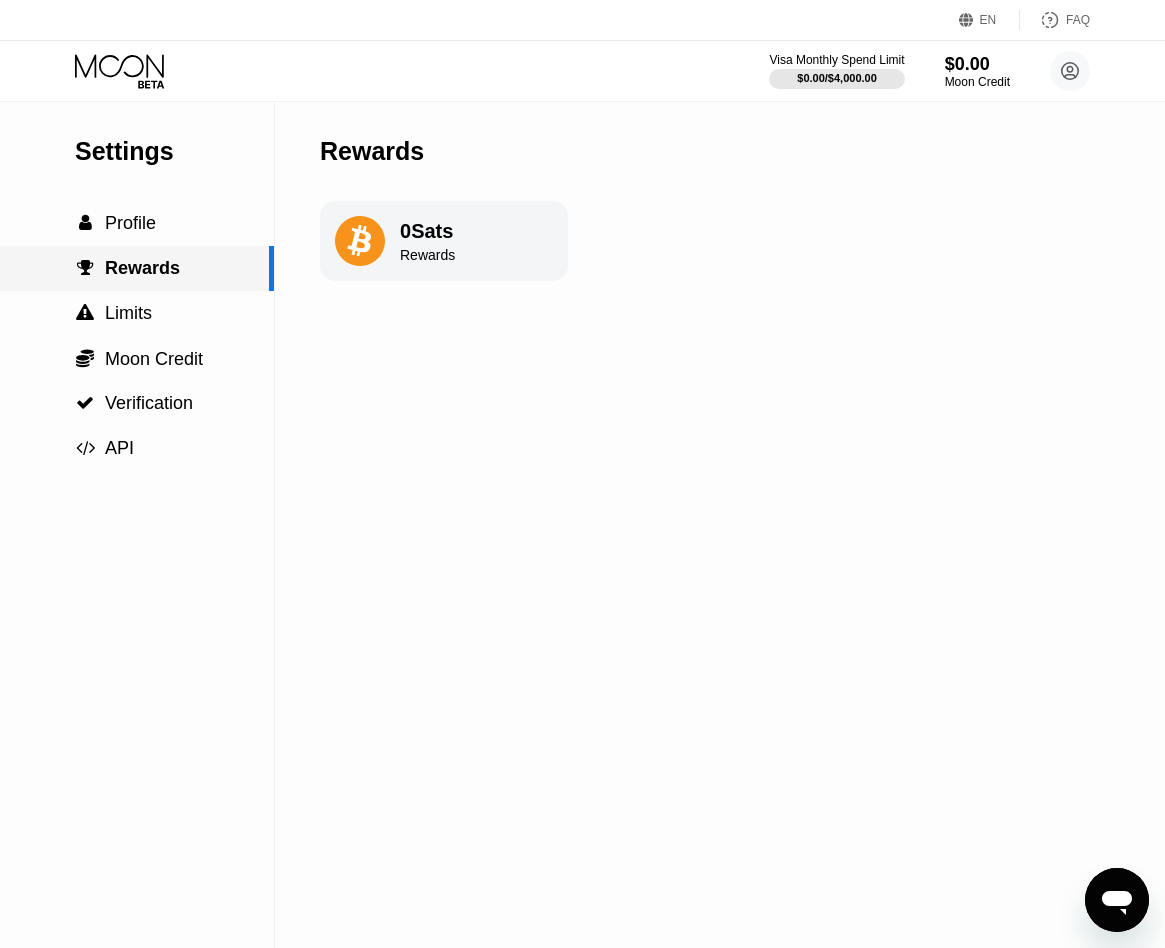 click on " Limits" at bounding box center (137, 313) 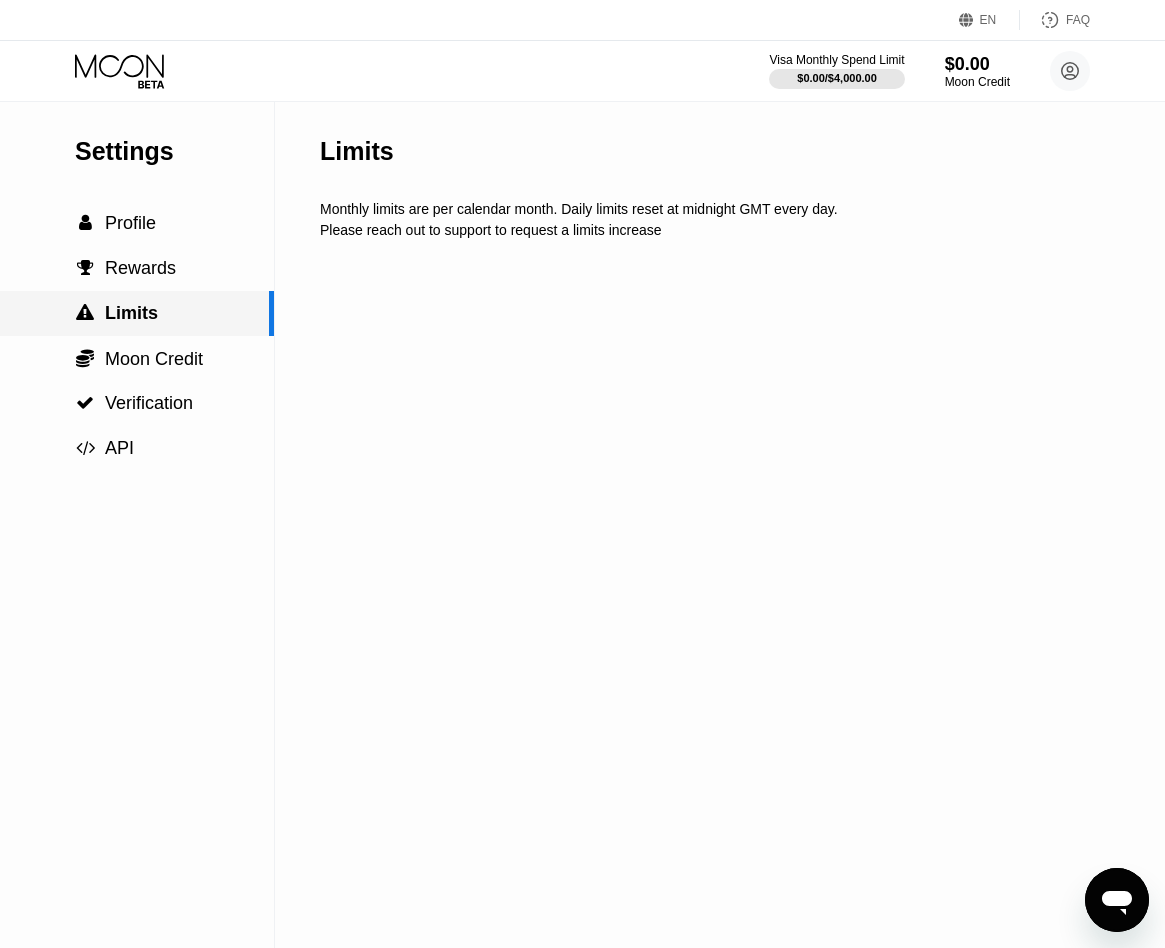 click on " Moon Credit" at bounding box center (137, 358) 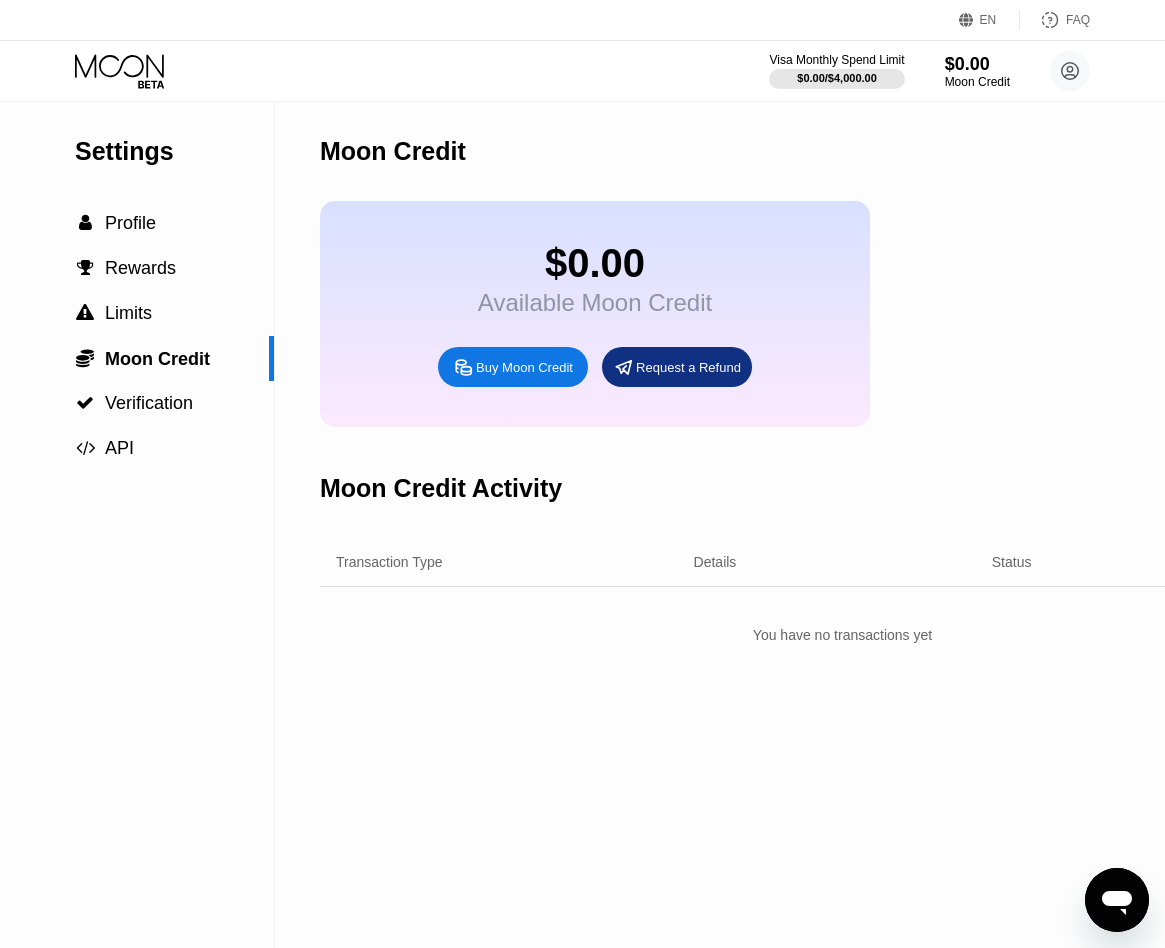 click at bounding box center [1117, 900] 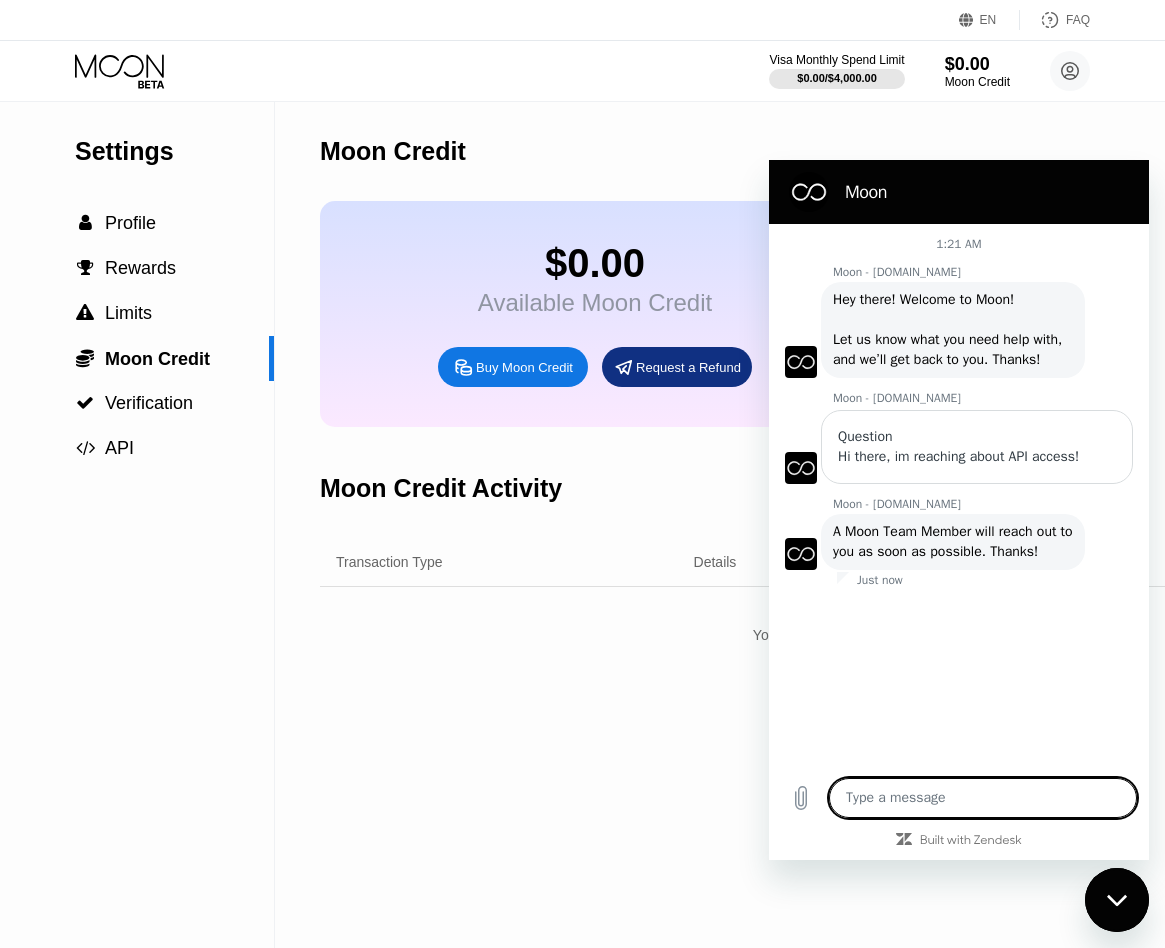 scroll, scrollTop: 0, scrollLeft: 0, axis: both 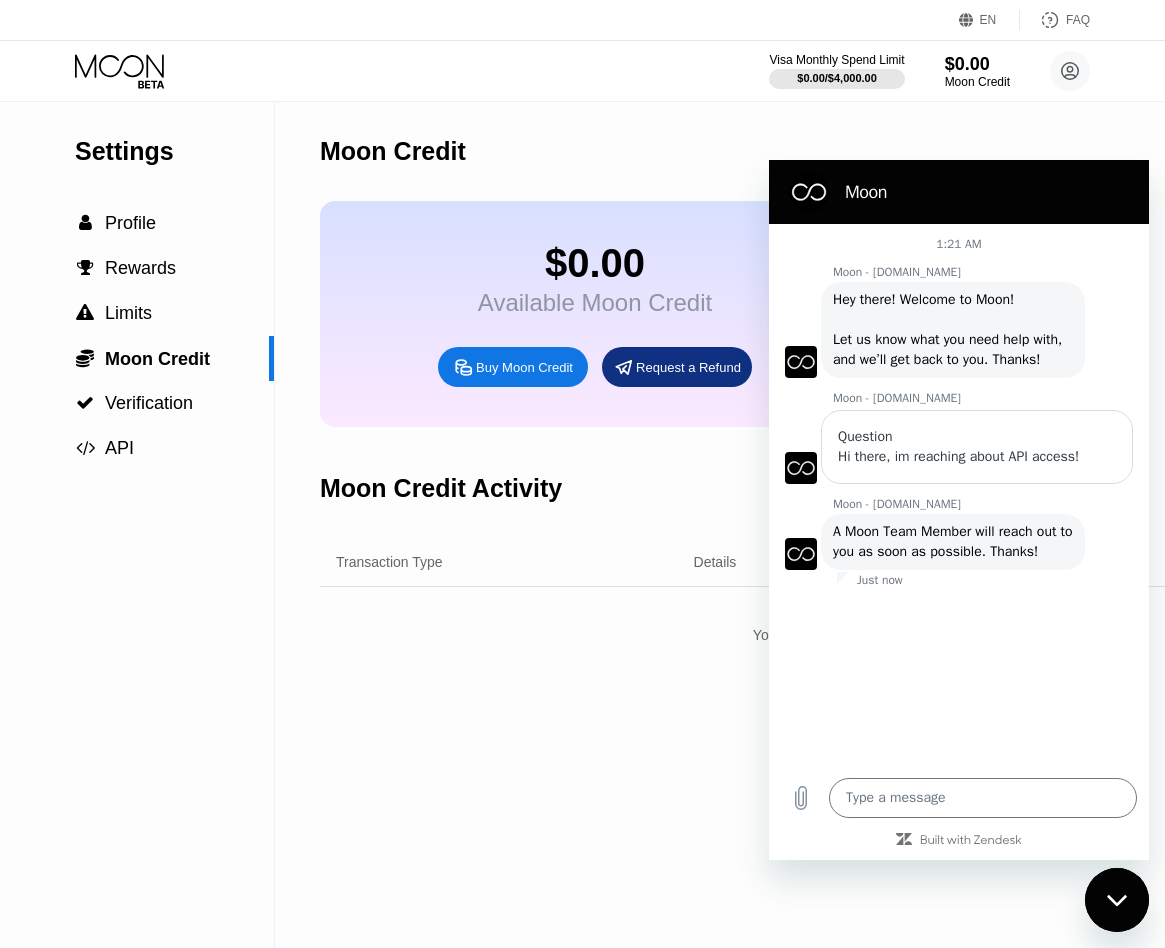 click on "FAQ" at bounding box center (1078, 20) 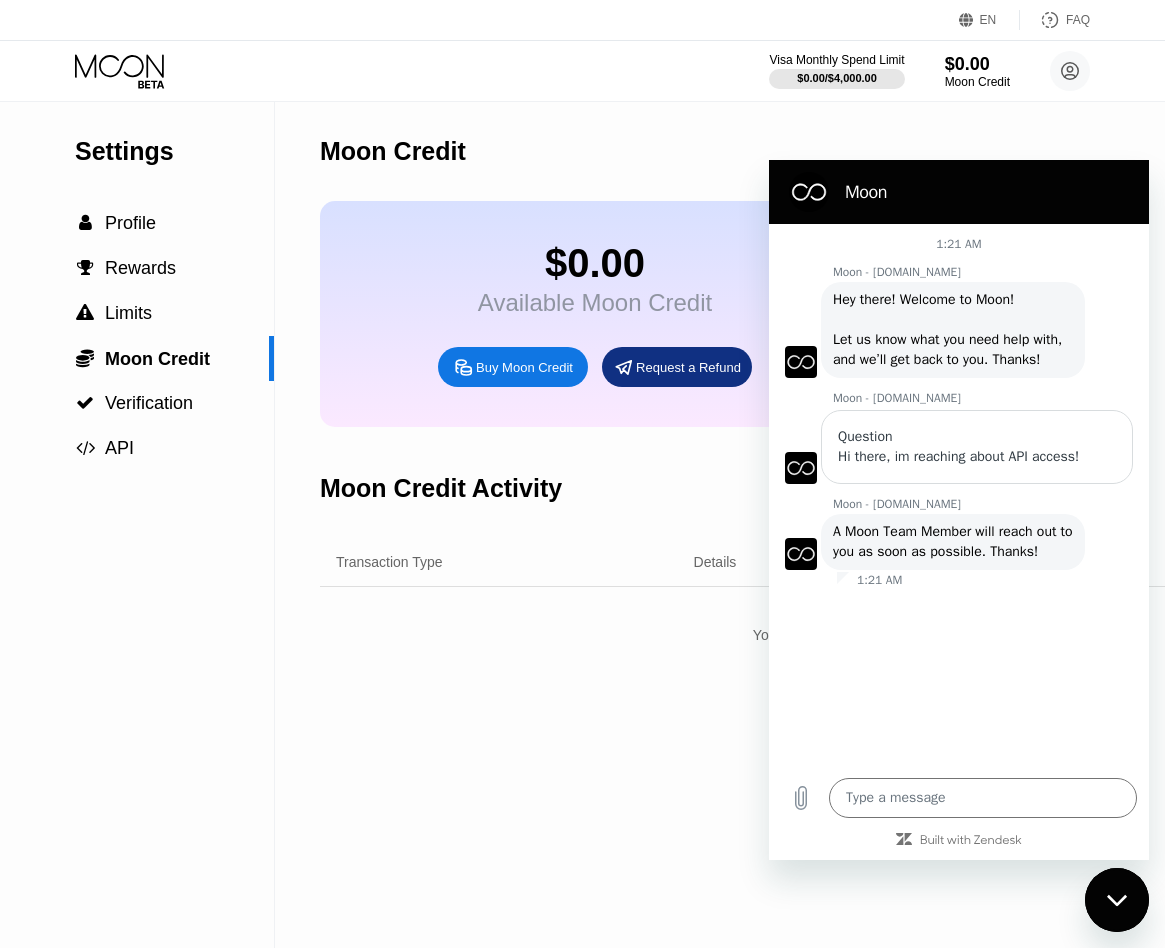 click 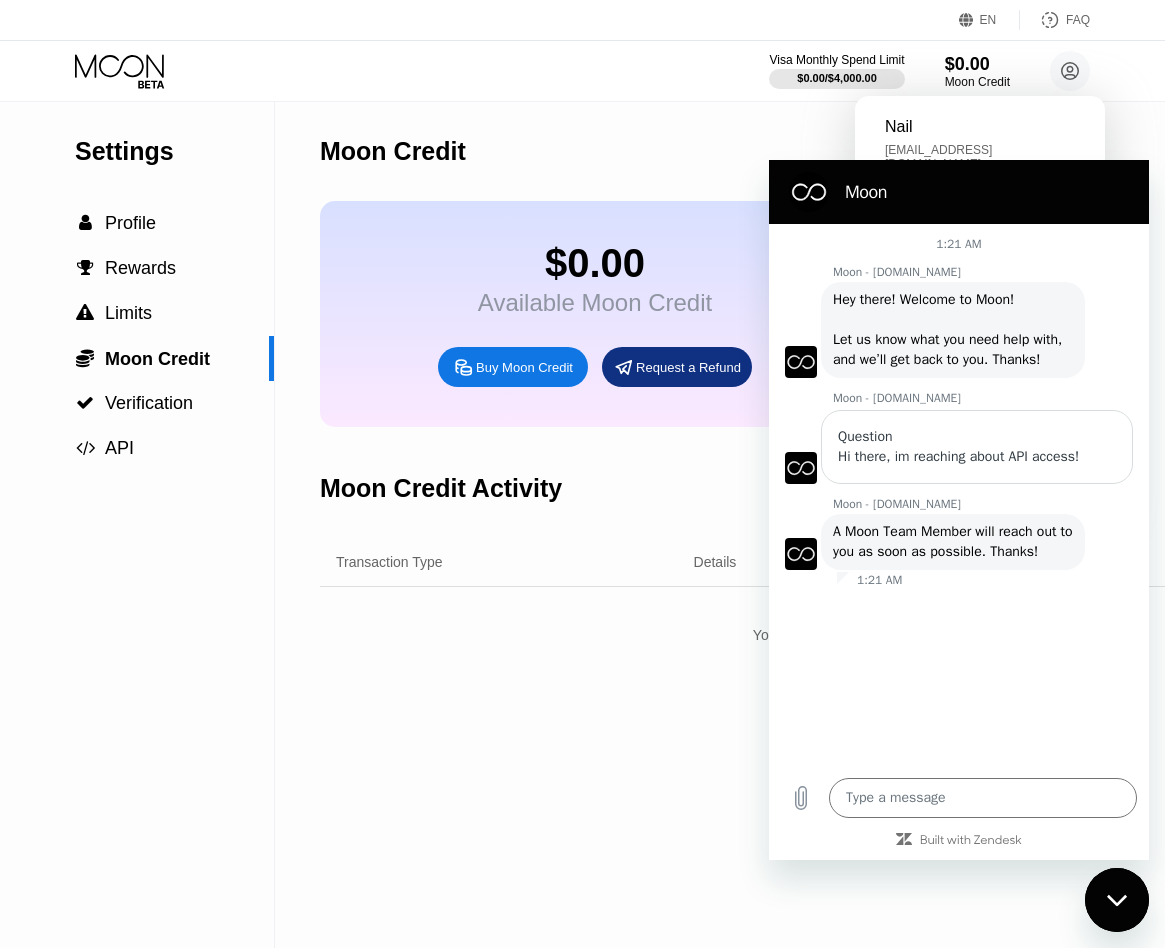drag, startPoint x: 1113, startPoint y: 892, endPoint x: 2206, endPoint y: 1730, distance: 1377.2773 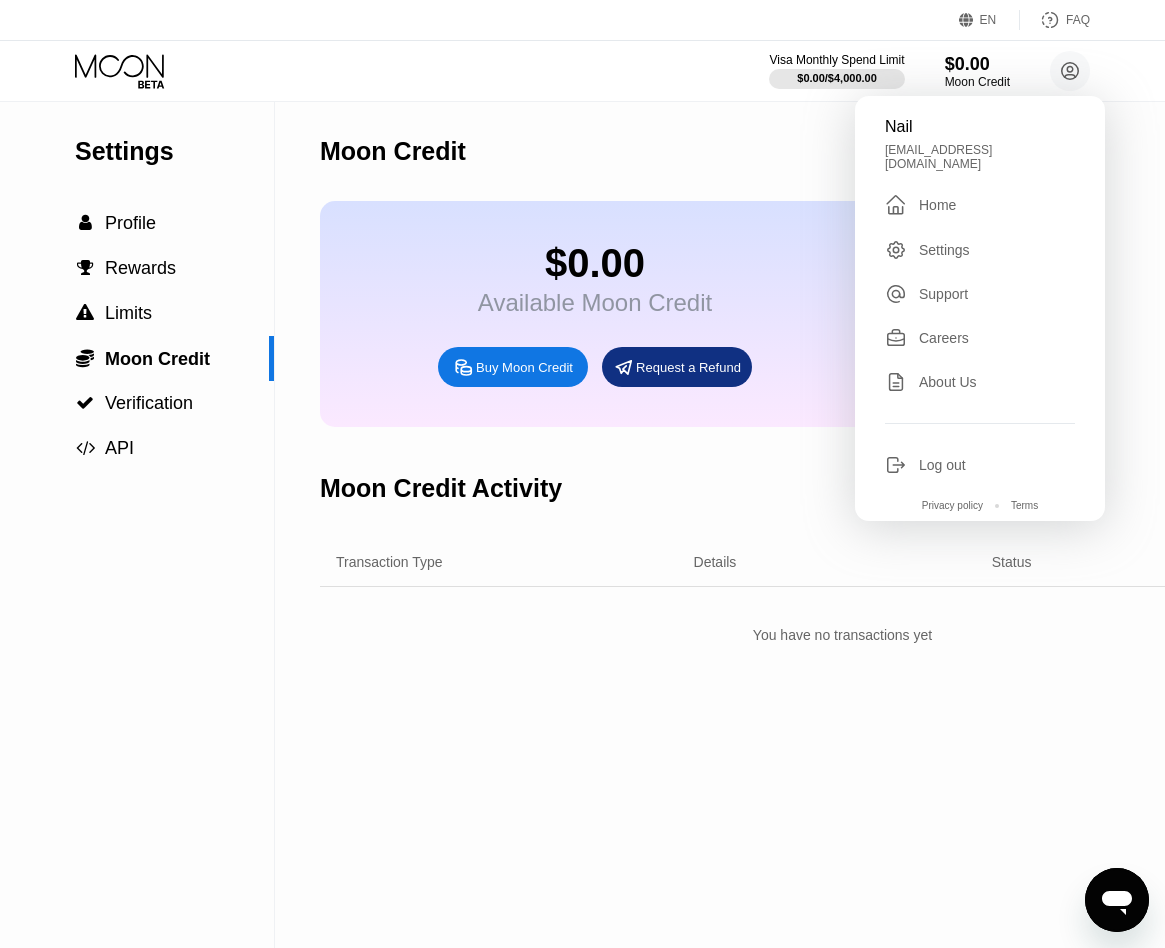 click on "Log out" at bounding box center (942, 465) 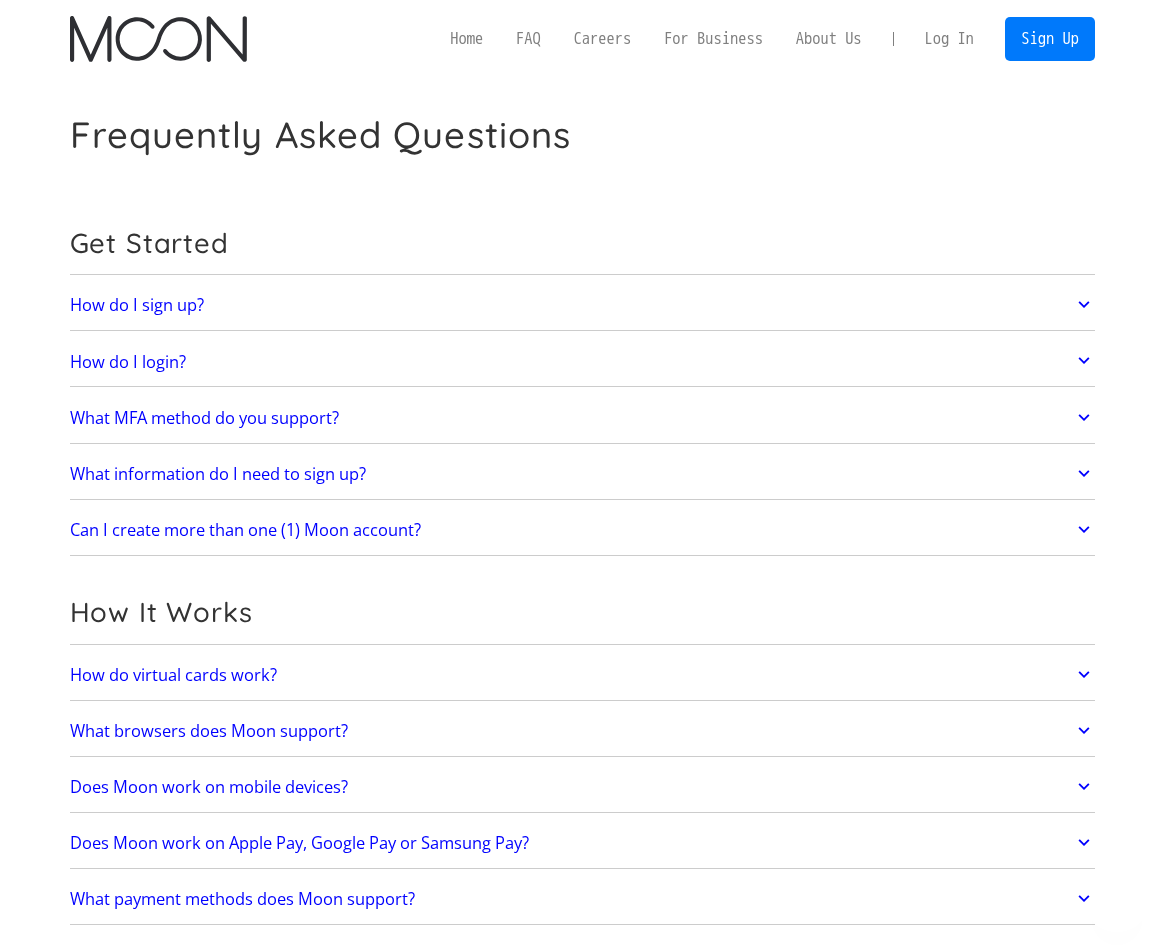 scroll, scrollTop: 0, scrollLeft: 0, axis: both 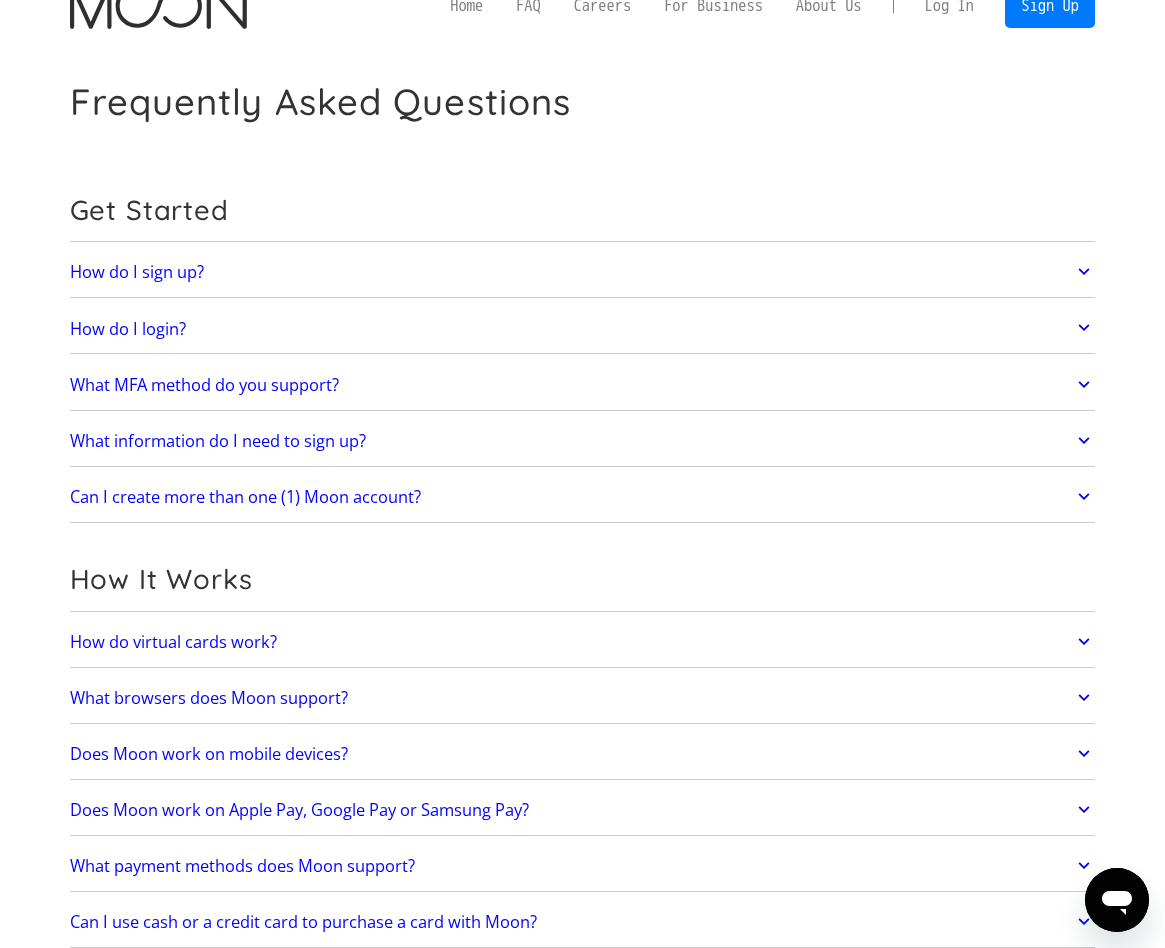 click on "Get Started" at bounding box center (583, 210) 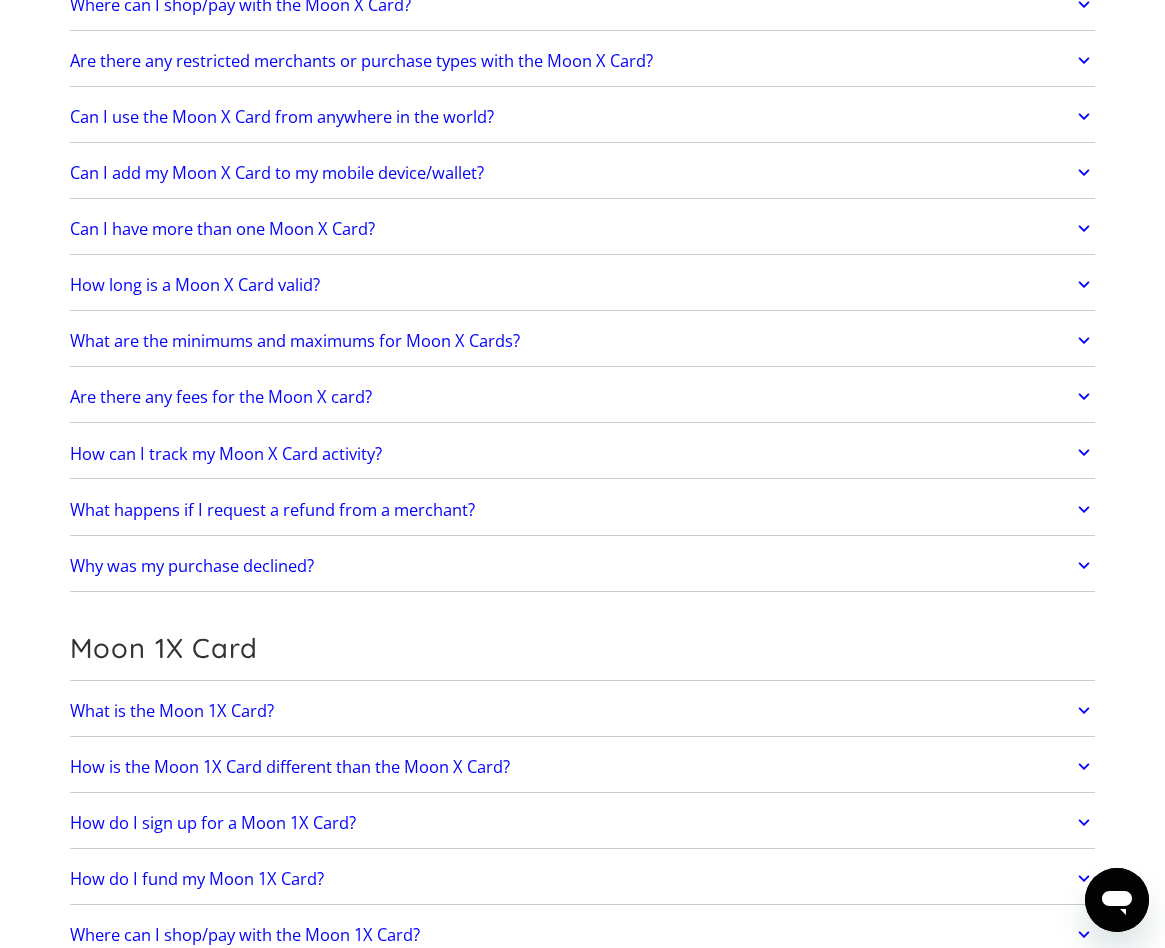 scroll, scrollTop: 1777, scrollLeft: 0, axis: vertical 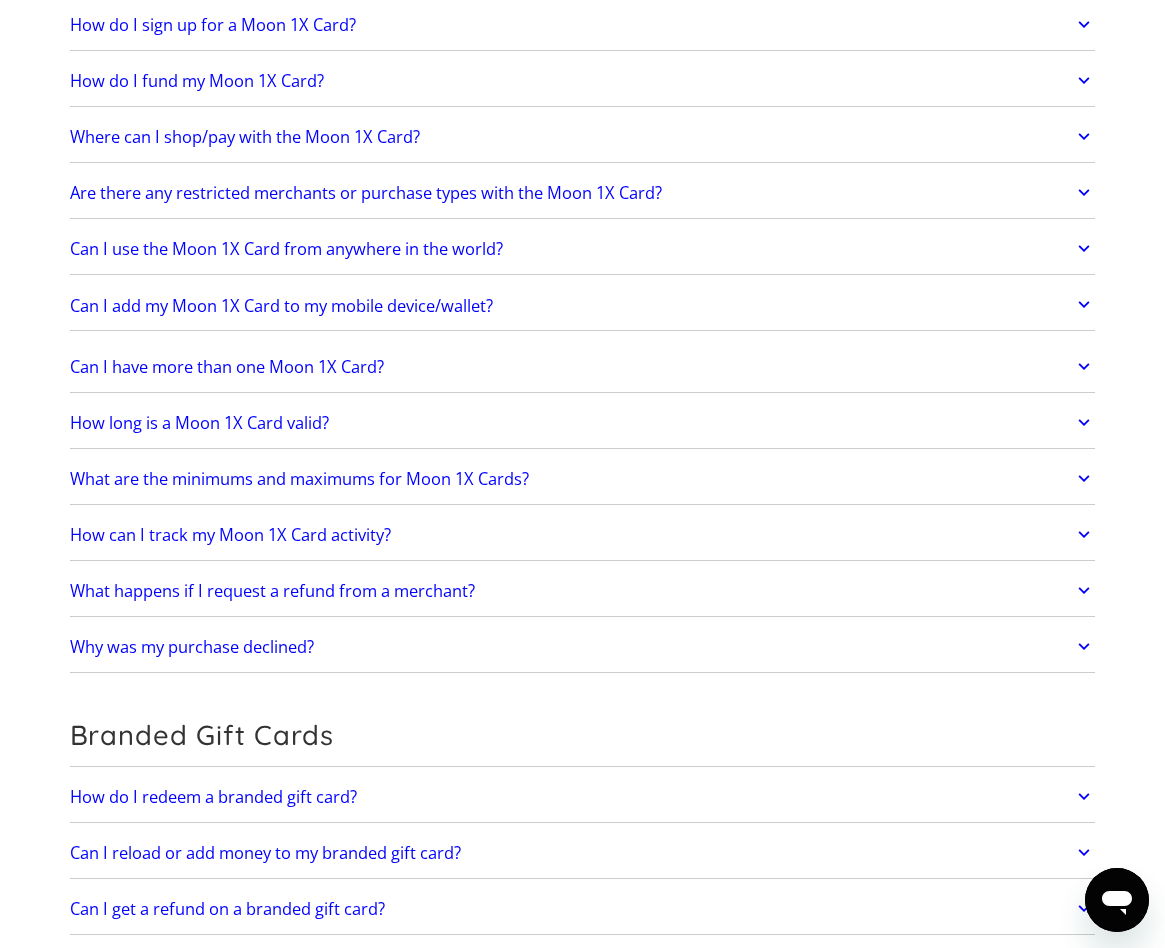 click on "Get Started
How do I sign up? Head to  paywithmoon.com/signup  to get started.
How do I login? Head to  paywithmoon.com/login  to get started.
What MFA method do you support? Moon supports account verification via email only. Email account verification is not needed for "Log in with Google".
What information do I need to sign up? To create a Moon account you need to provide an email address and a password. The email address you use to create your account will be used to receive 2FA codes, so please ensure you do not lose access to your email inbox.
Can I create more than one (1) Moon account? No. Each user may only have one account.
How It Works
How do virtual cards work? Virtual cards are just like regular cards, except there is no physical plastic. By entering virtual card details where you would normally input your credit or debit card details, you can complete purchases without giving out your personal card details.
What browsers does Moon support? Safari Chrome Firefox Brave Opera" at bounding box center (583, -69) 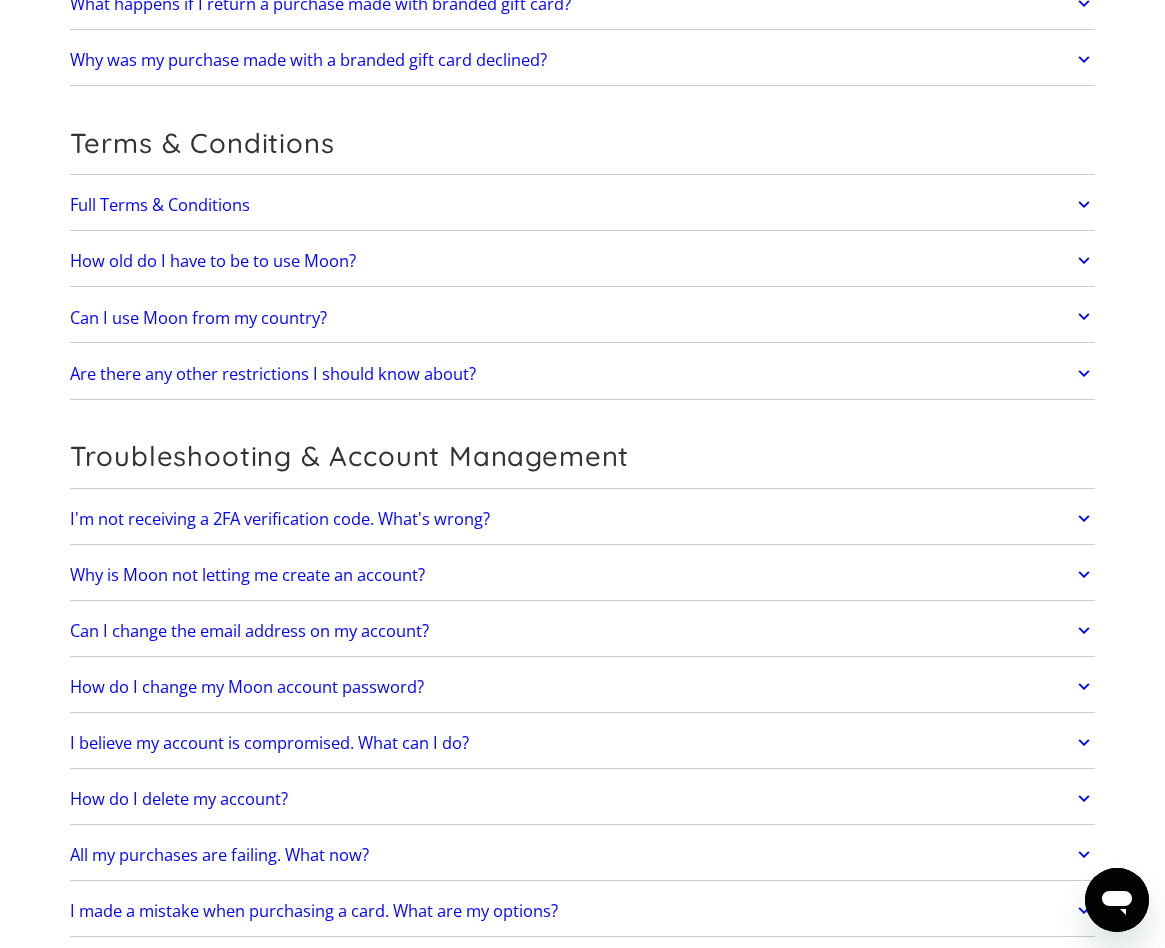 scroll, scrollTop: 4083, scrollLeft: 0, axis: vertical 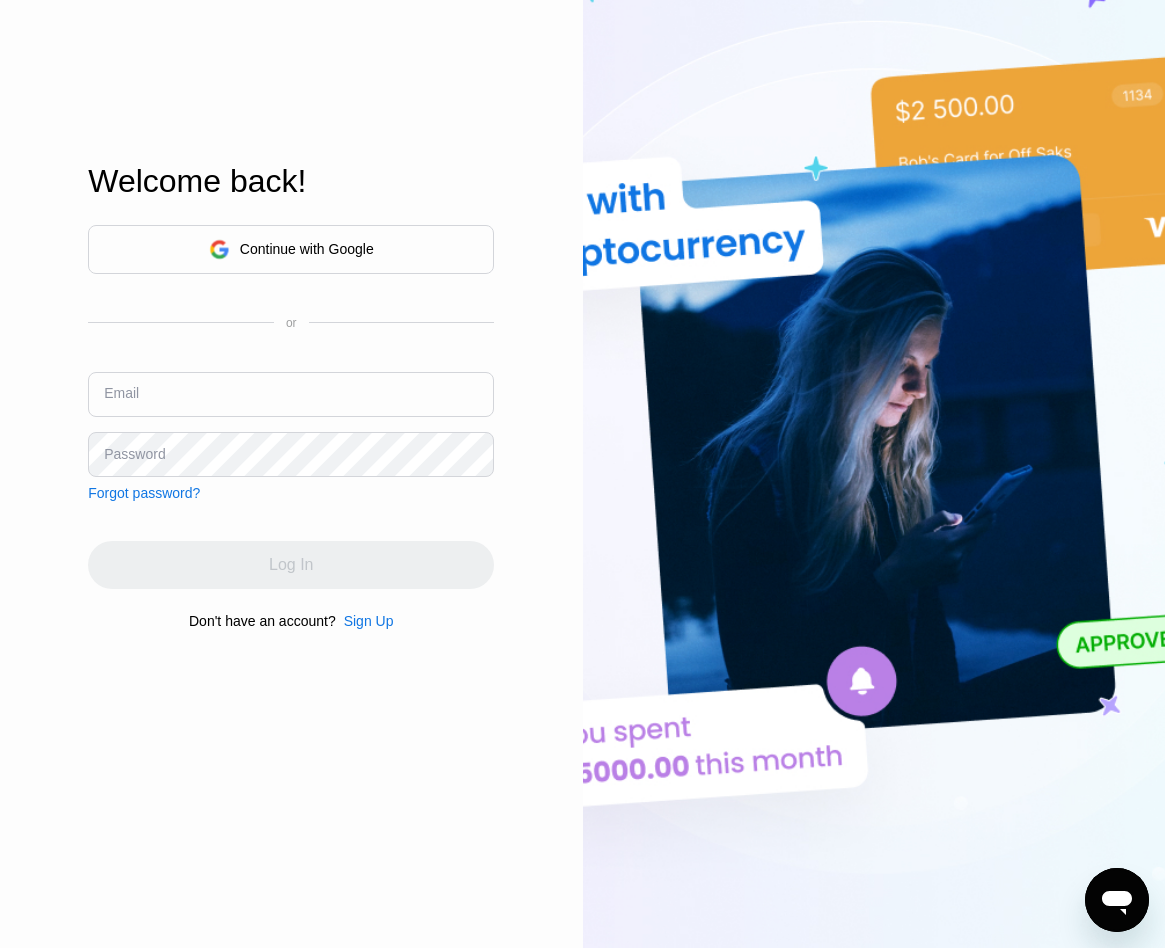 click at bounding box center [291, 394] 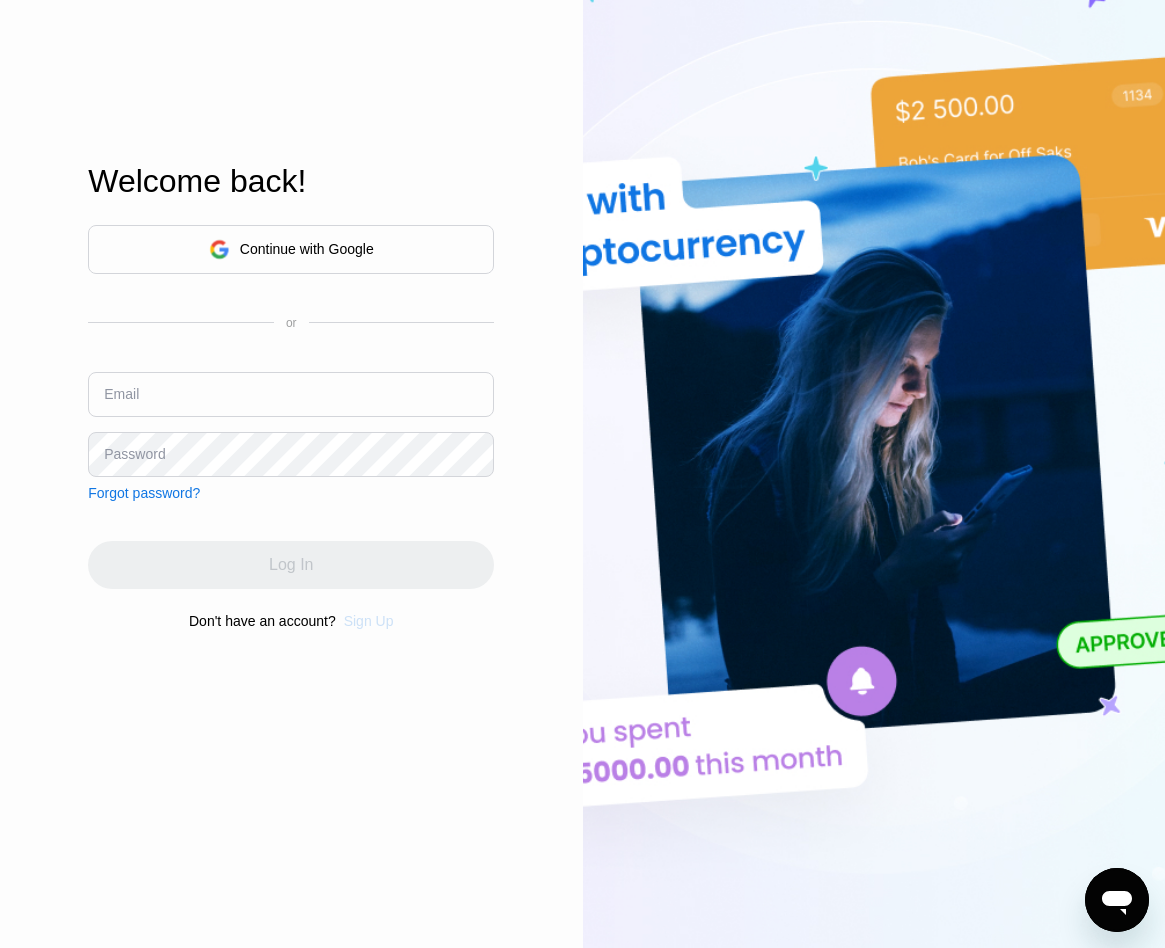 click on "Sign Up" at bounding box center (369, 621) 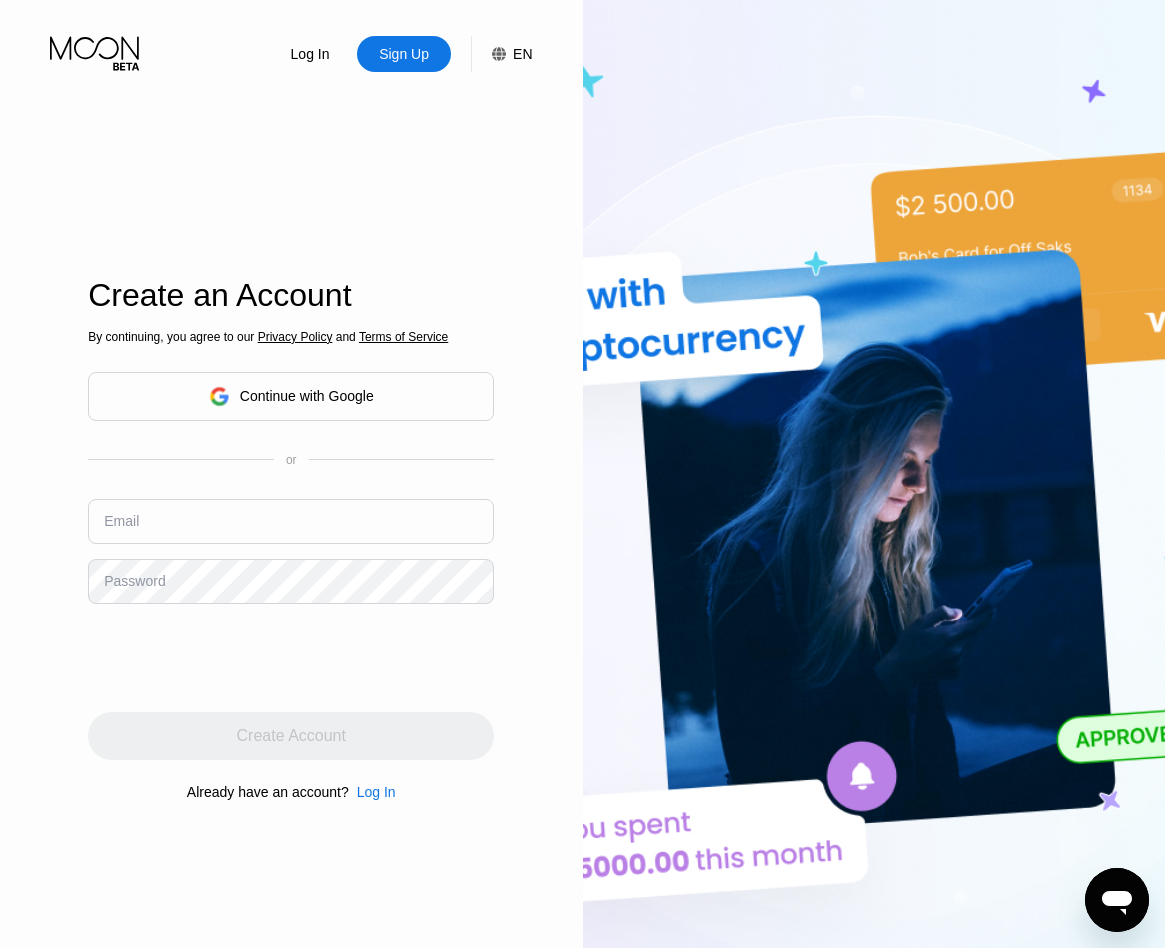click at bounding box center (291, 521) 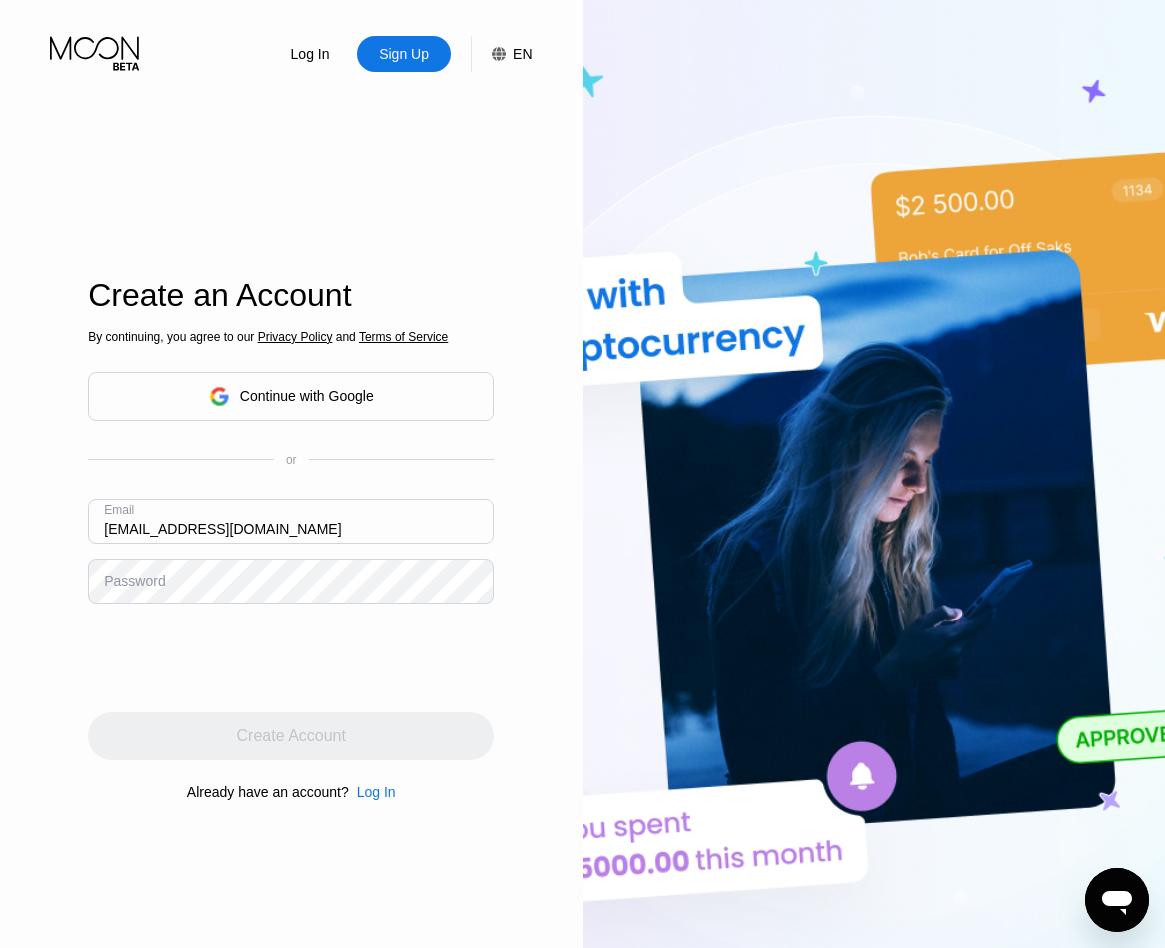 type on "[EMAIL_ADDRESS][DOMAIN_NAME]" 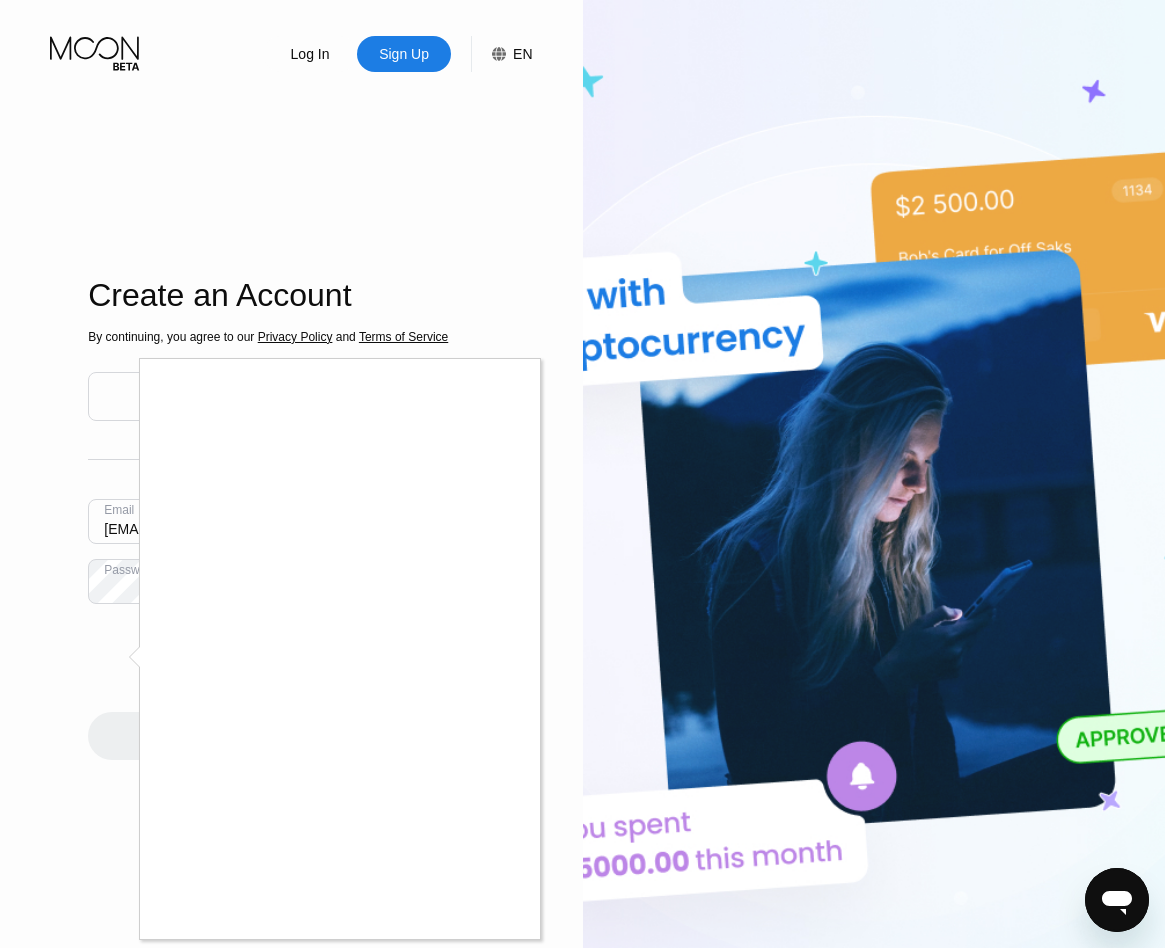click at bounding box center (582, 474) 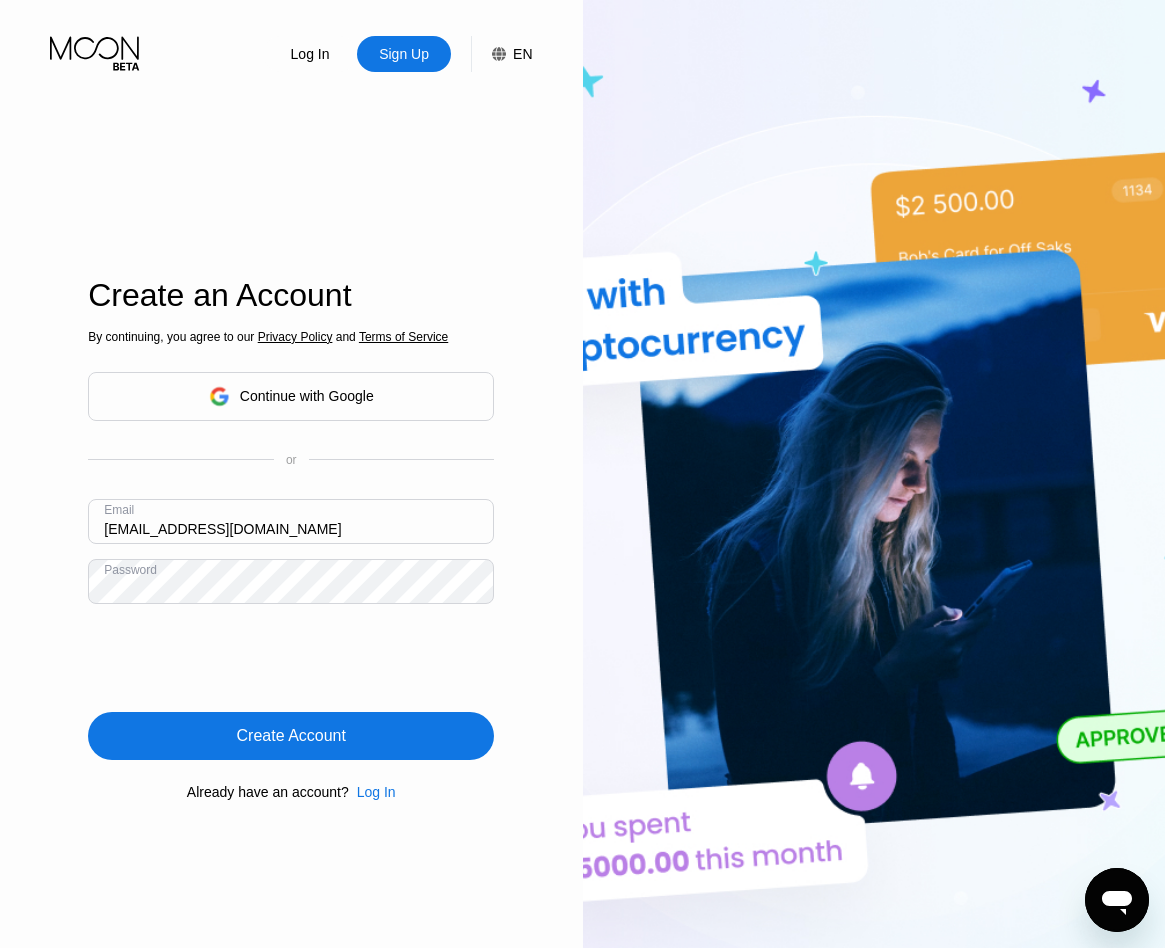 click on "Create Account" at bounding box center (291, 736) 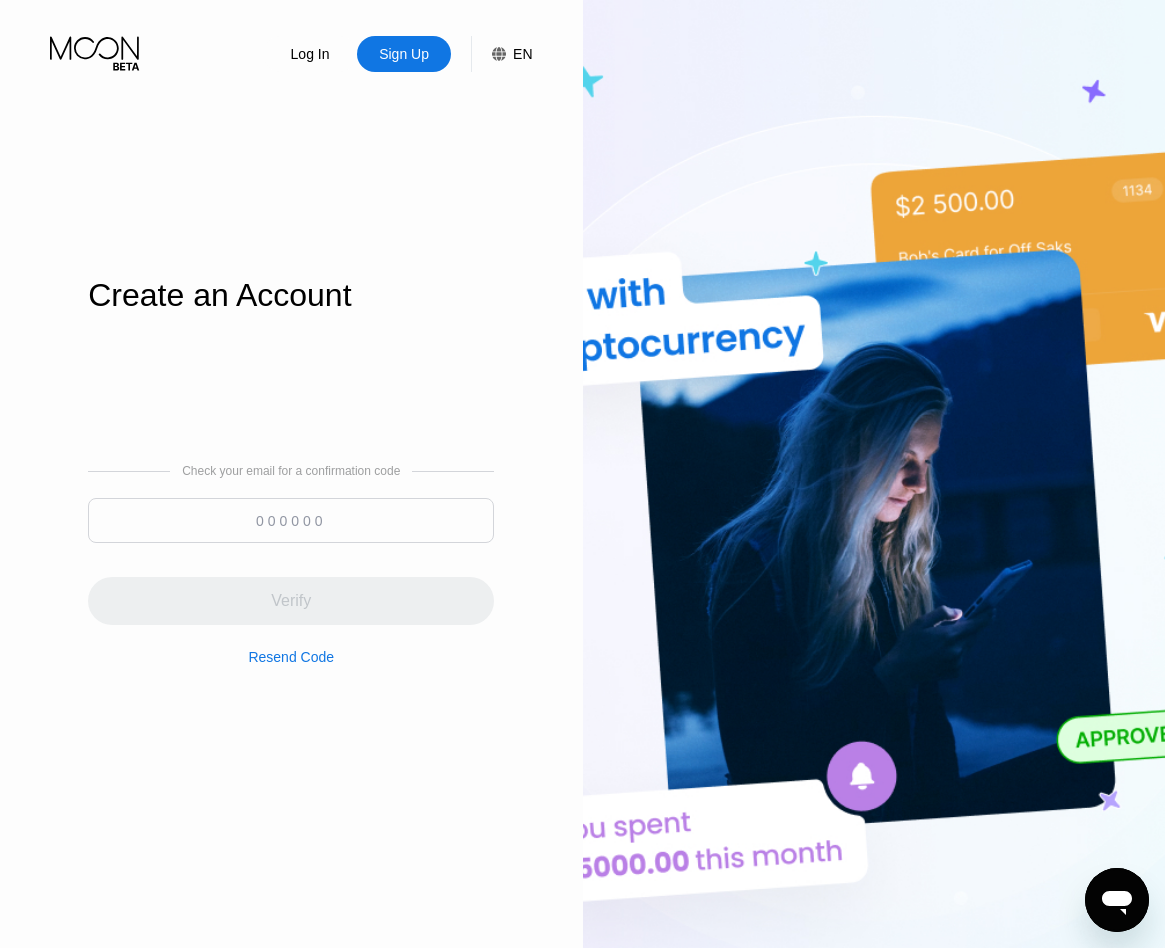 type on "[EMAIL_ADDRESS][DOMAIN_NAME]" 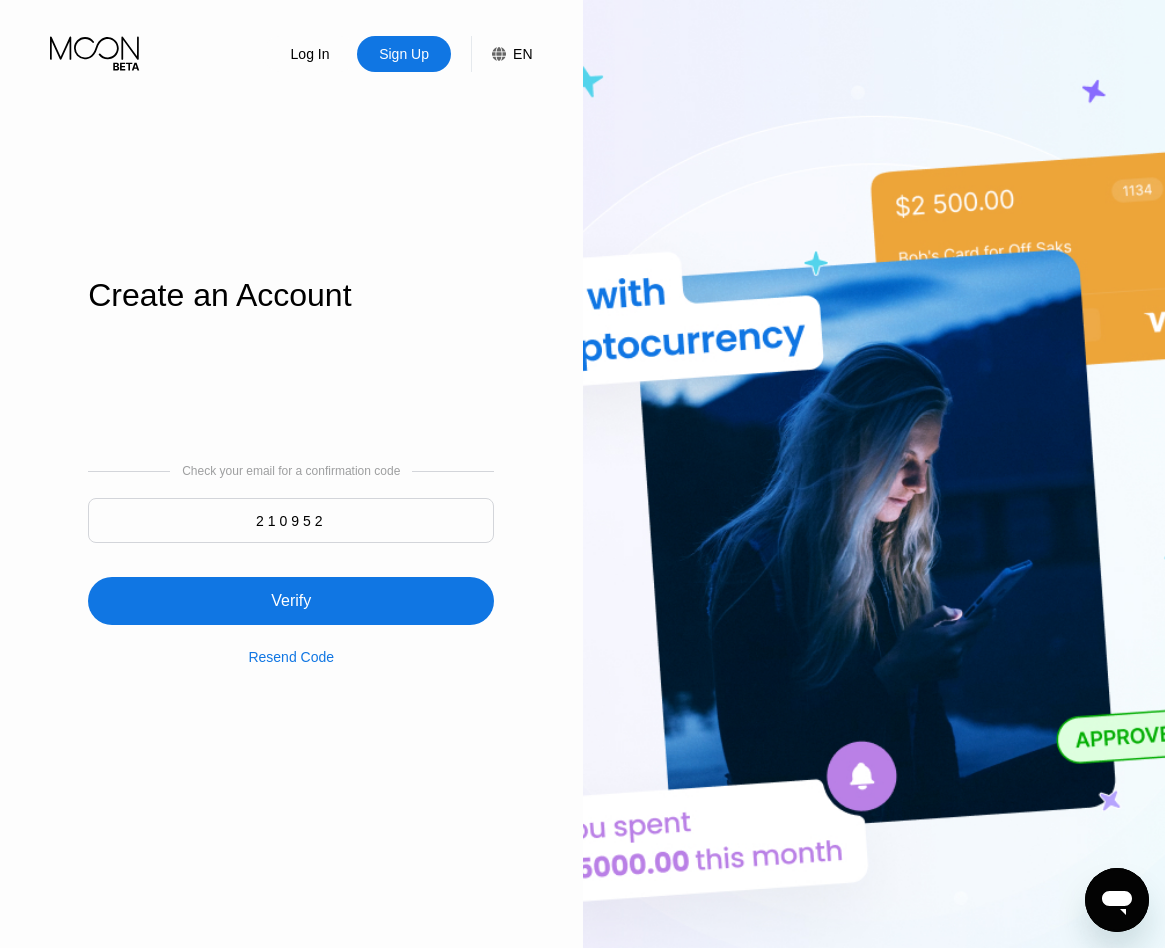 type on "210952" 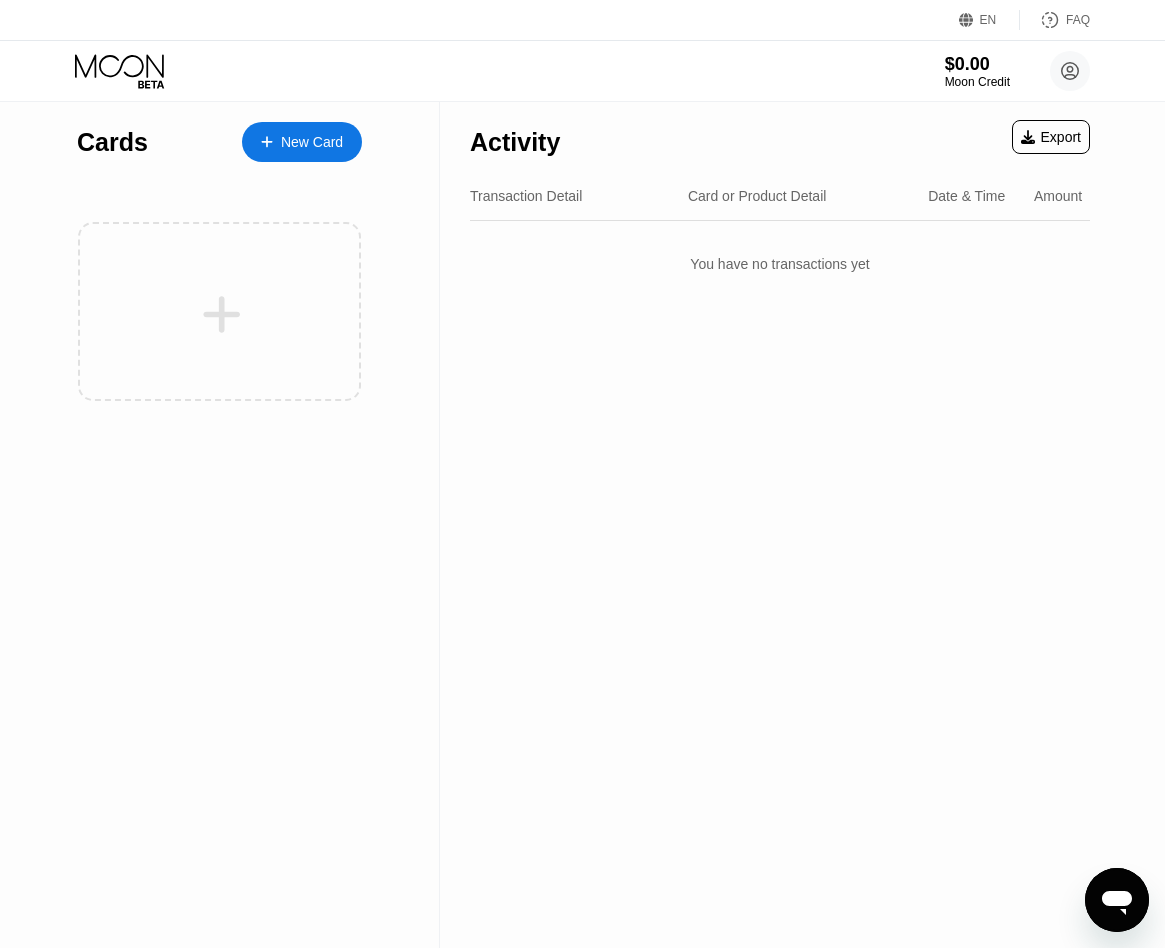 click 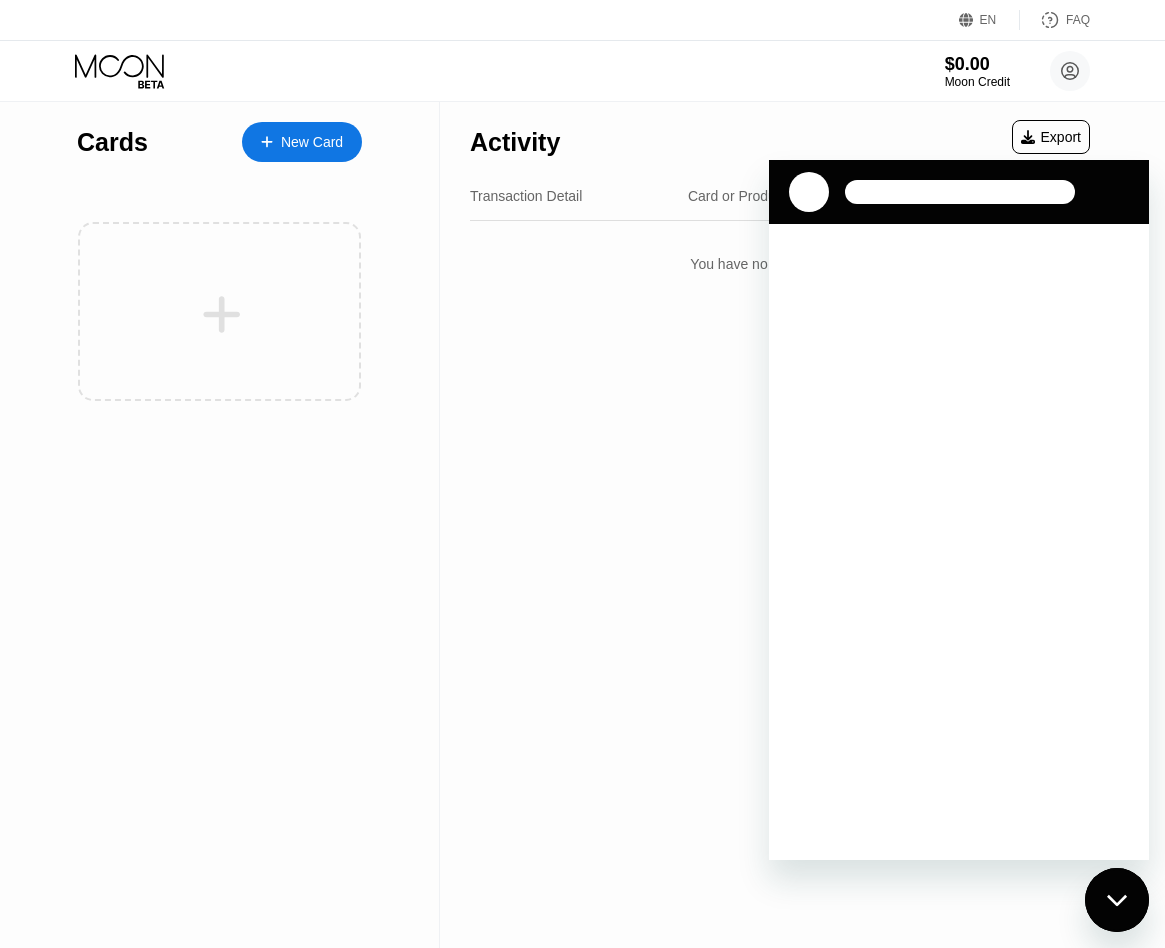 scroll, scrollTop: 0, scrollLeft: 0, axis: both 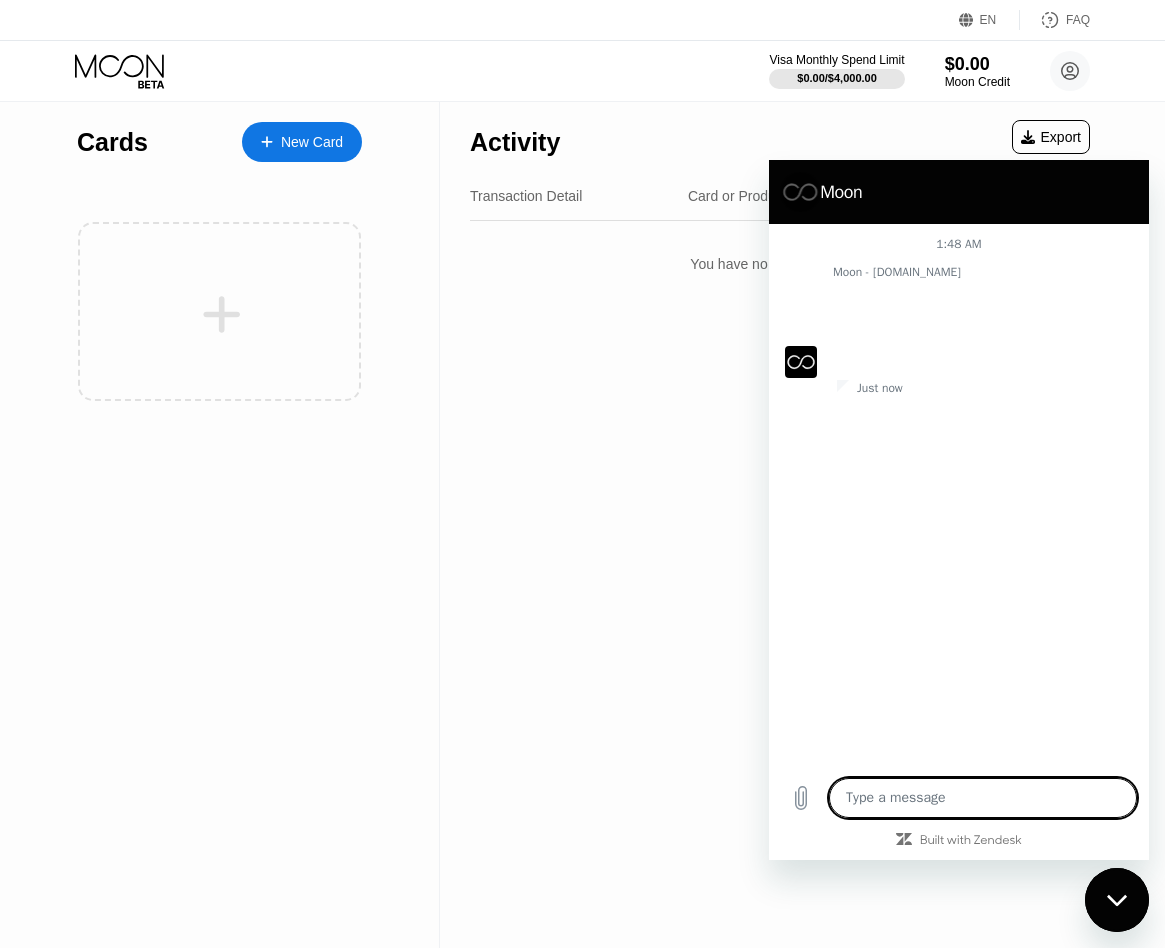 type on "x" 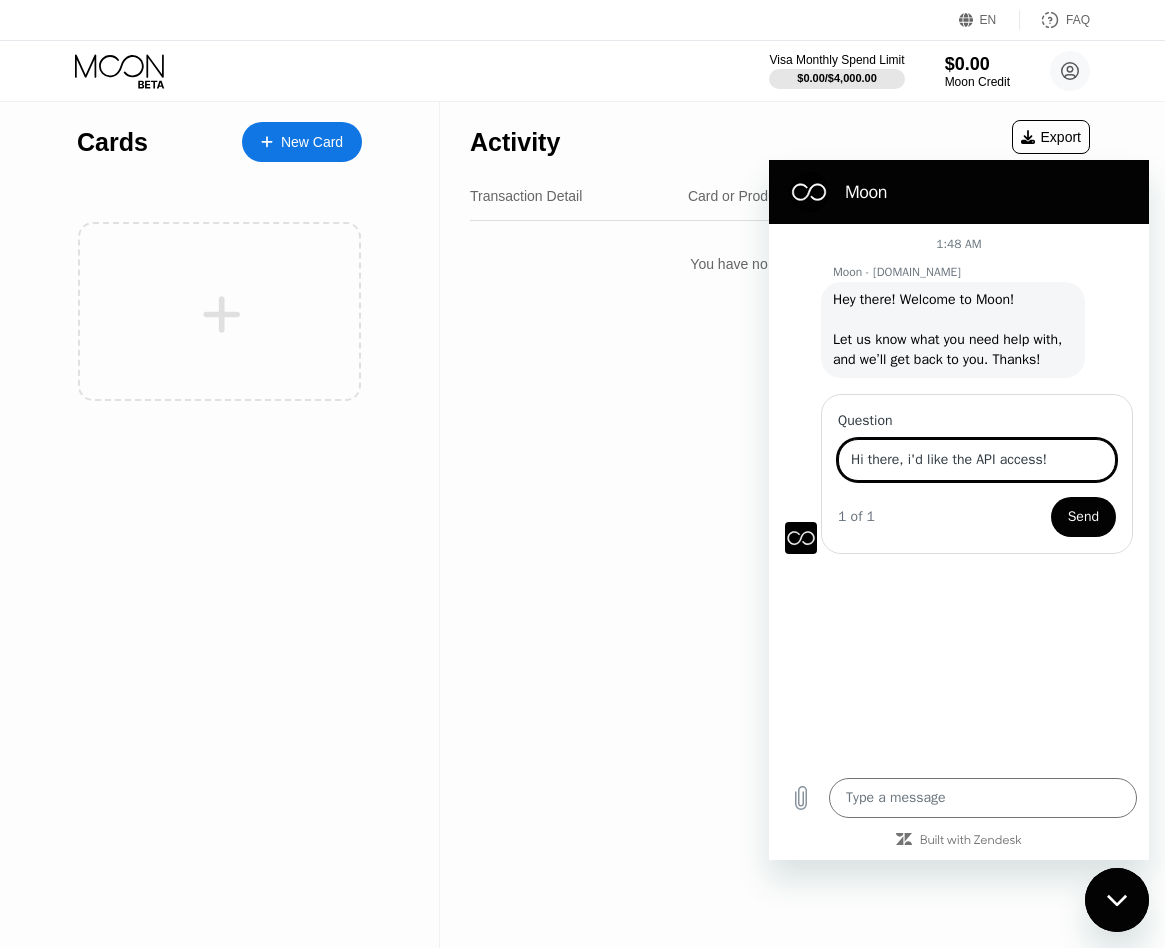 type on "Hi there, i'd like the API access!" 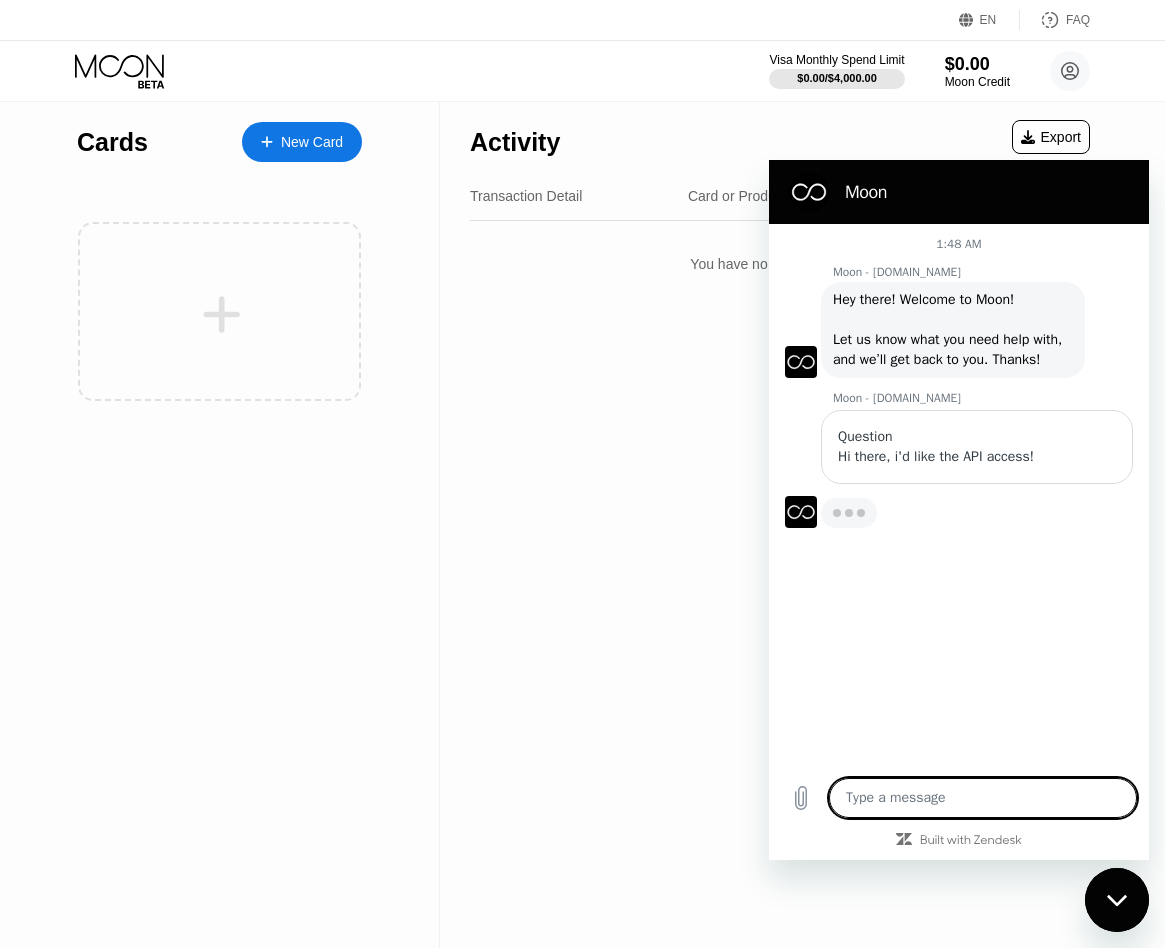 click on "Activity Export Transaction Detail Card or Product Detail Date & Time Amount You have no transactions yet" at bounding box center [780, 525] 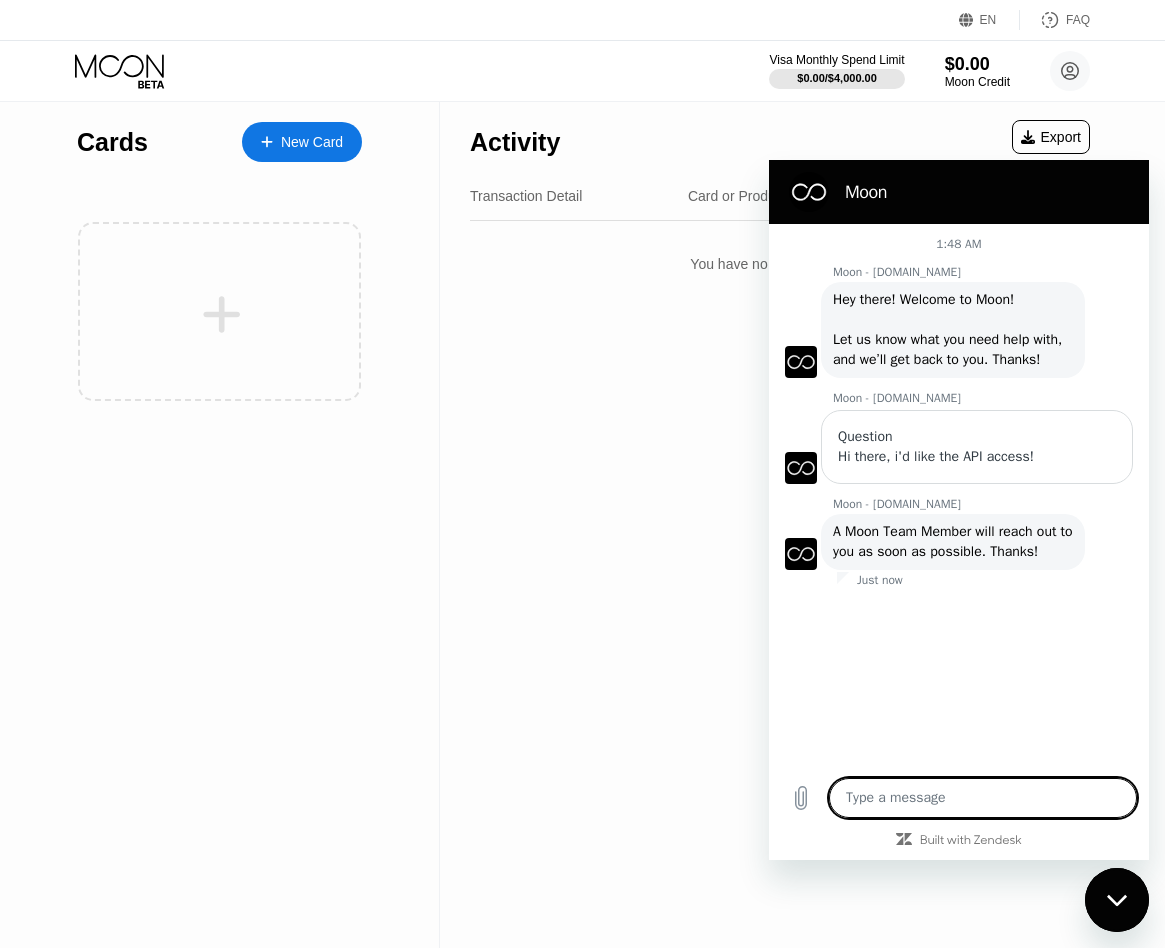click on "Activity Export" at bounding box center (780, 137) 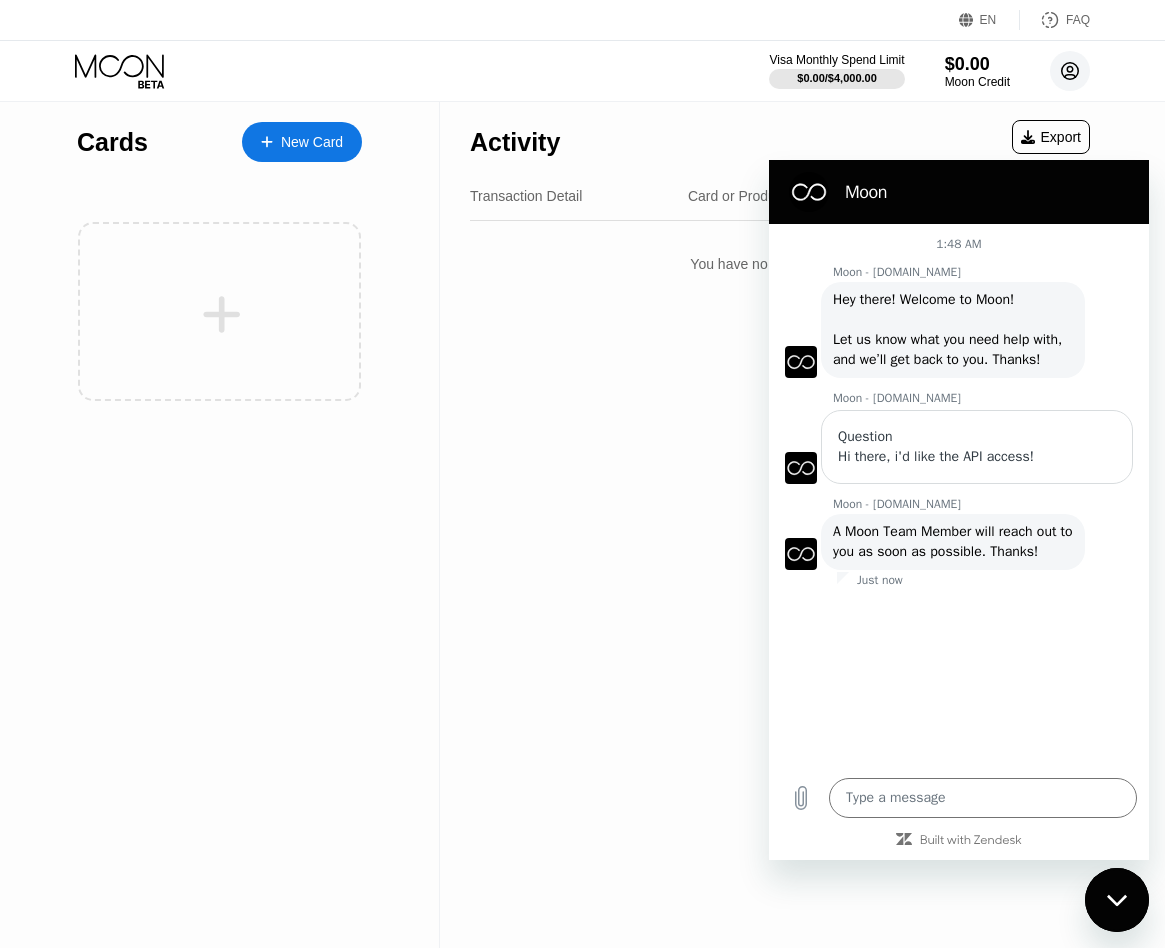 click 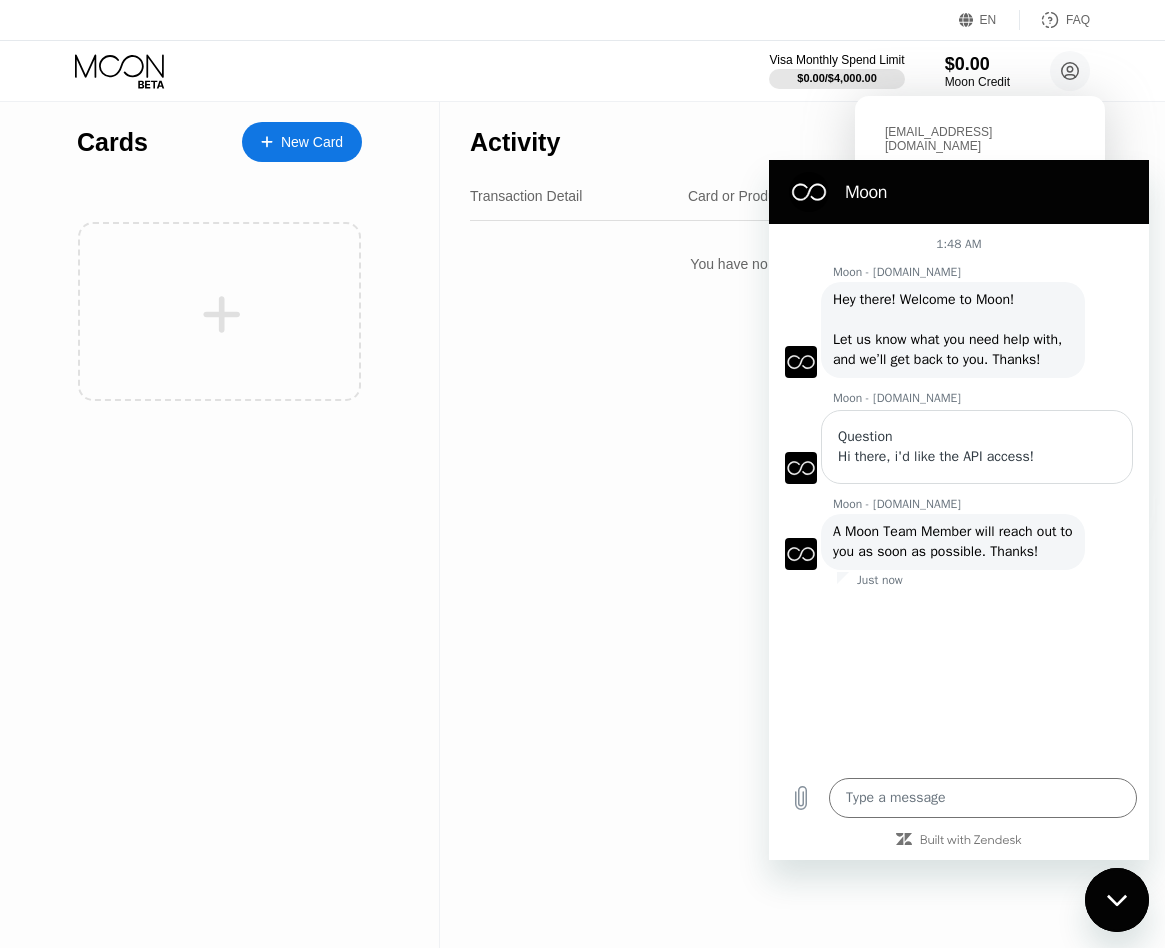 click 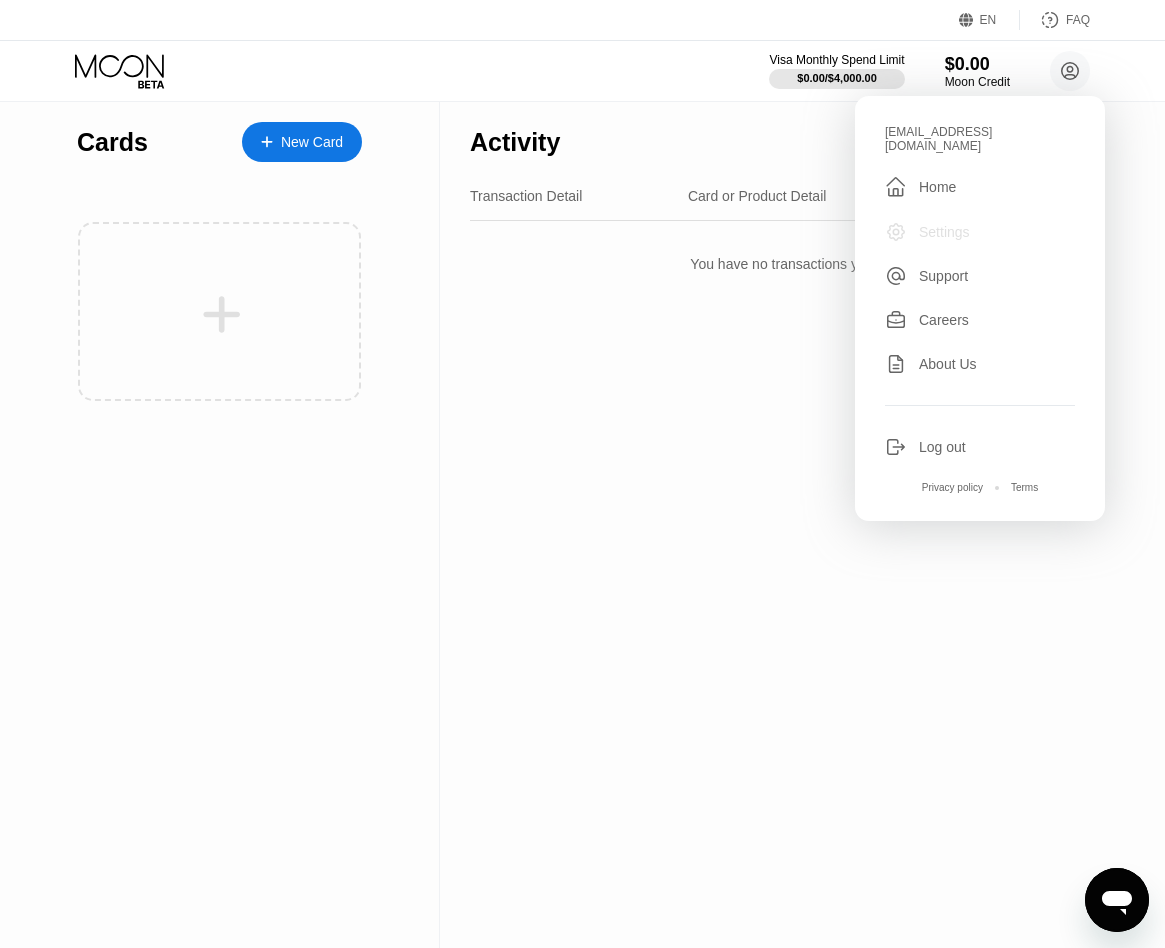 click on "Settings" at bounding box center [944, 232] 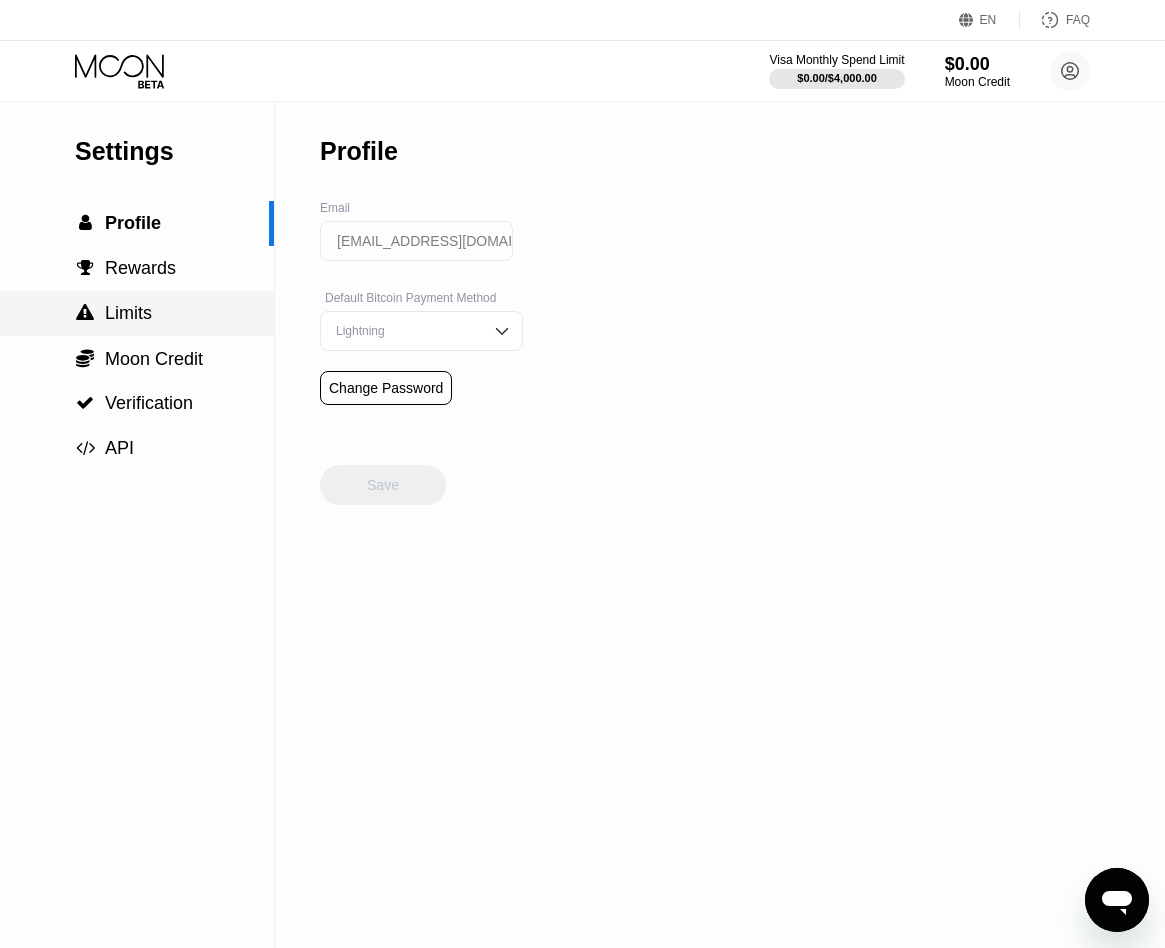 click on "Rewards" at bounding box center (140, 268) 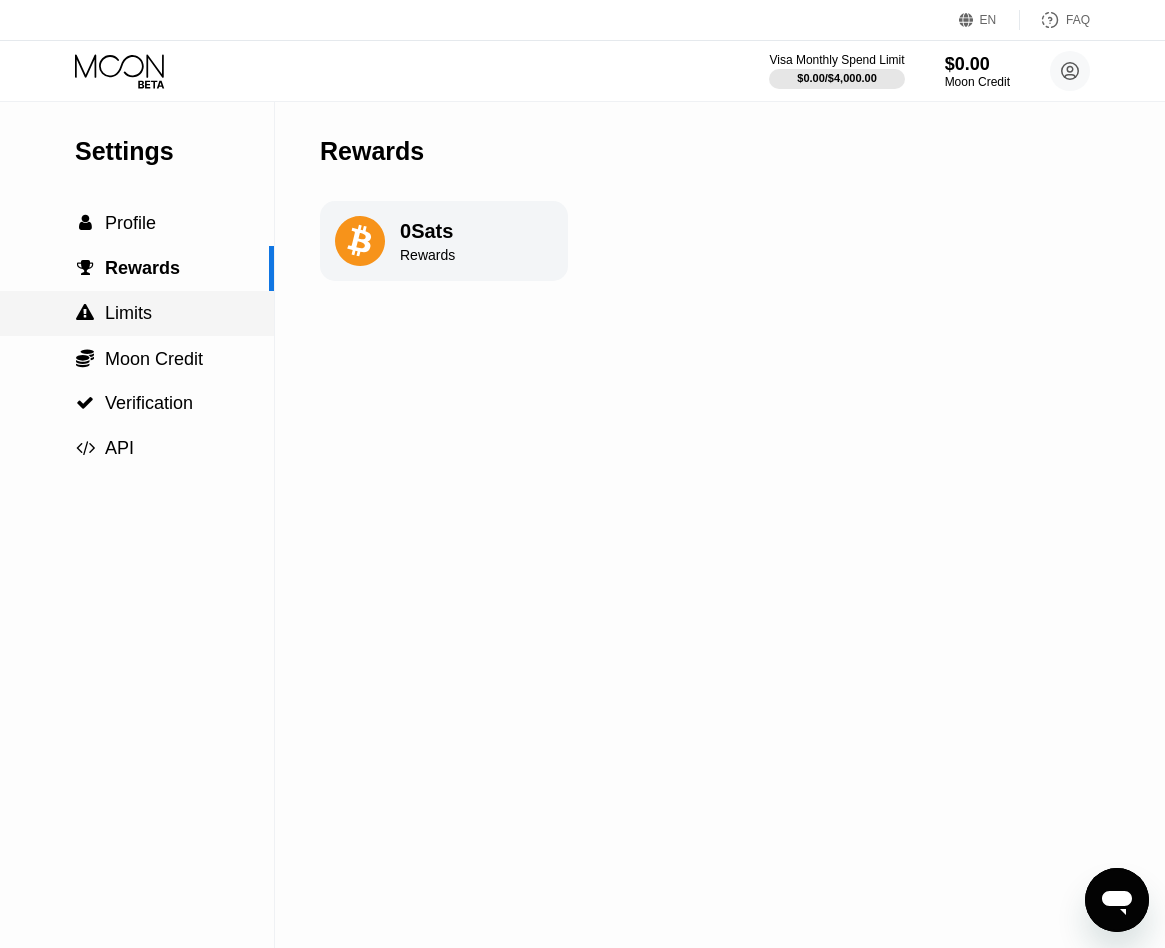 click on " Limits" at bounding box center (137, 313) 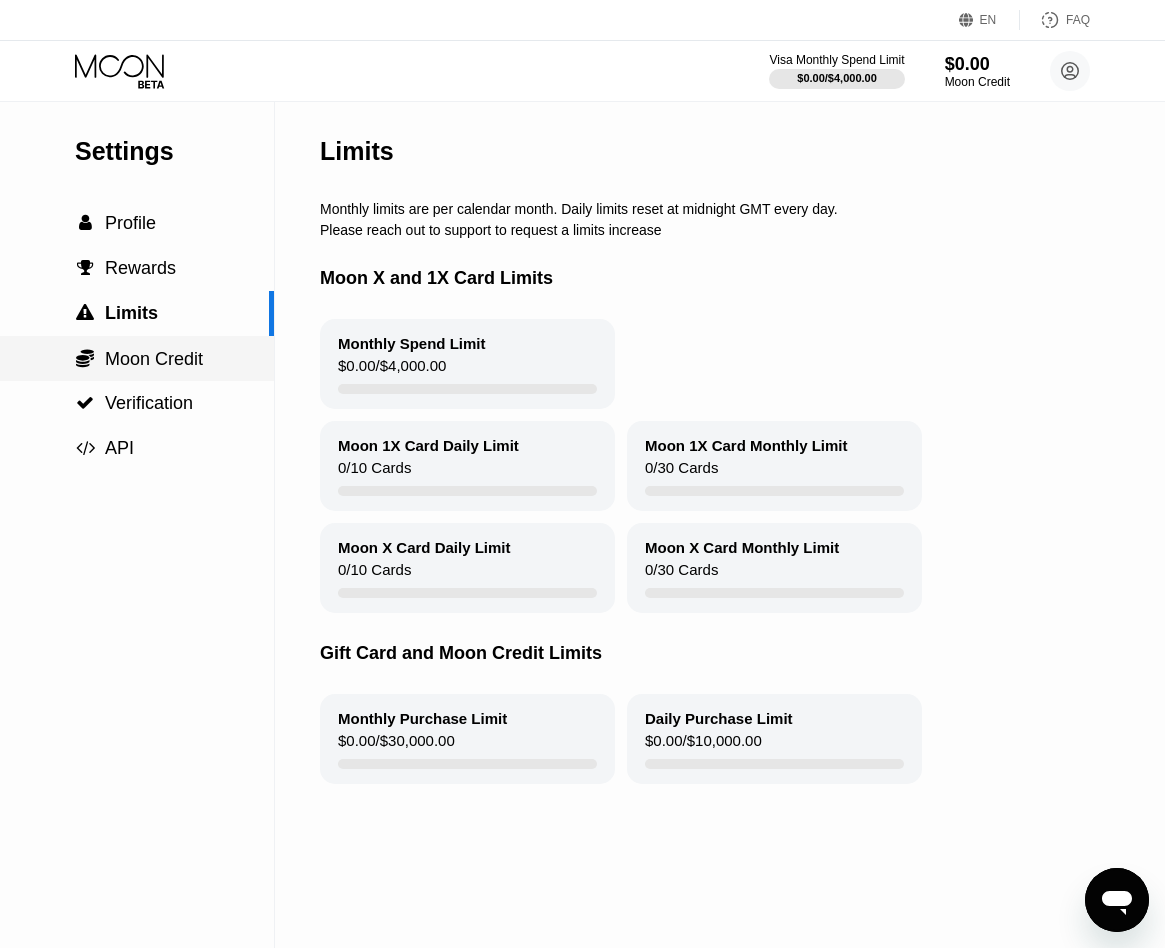 click on " Moon Credit" at bounding box center (137, 358) 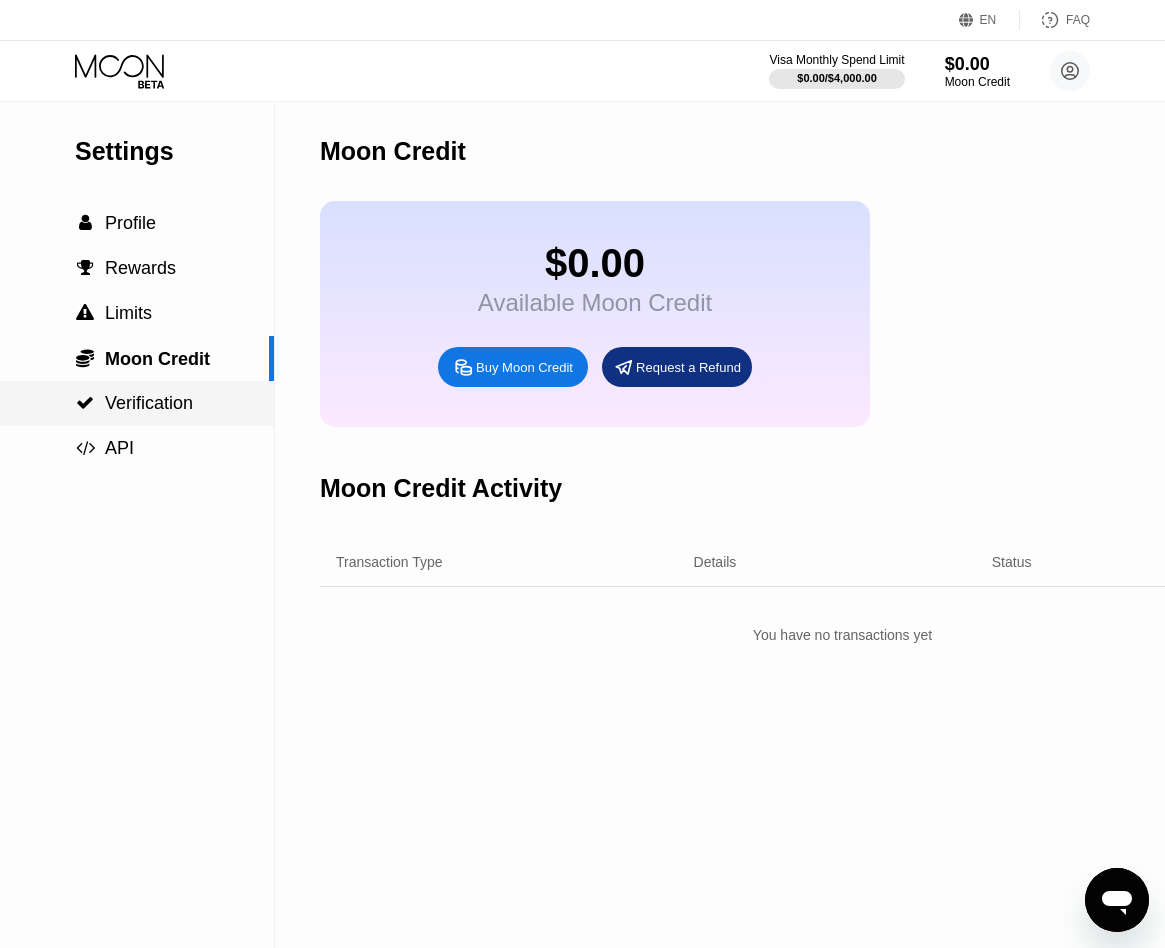 click on " Verification" at bounding box center (137, 403) 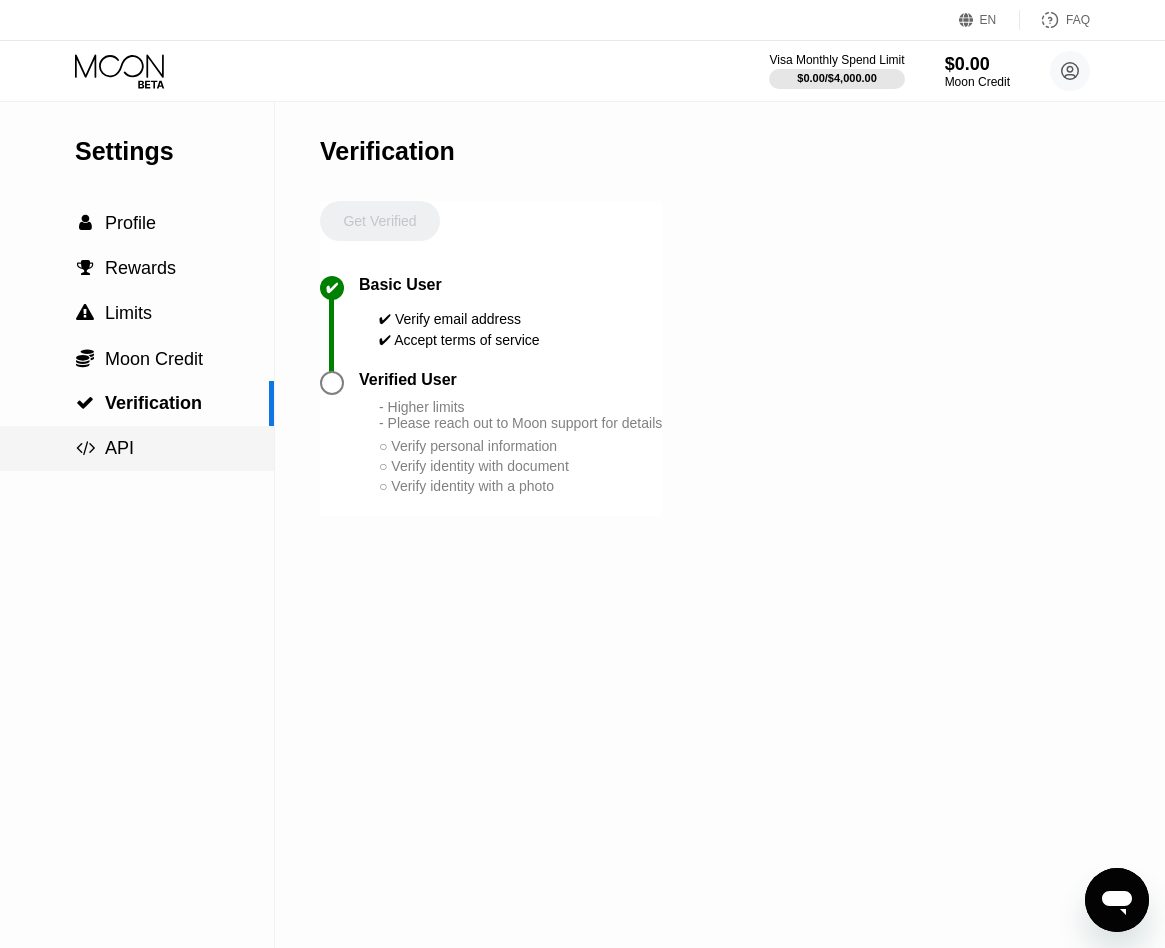 click on " API" at bounding box center [137, 448] 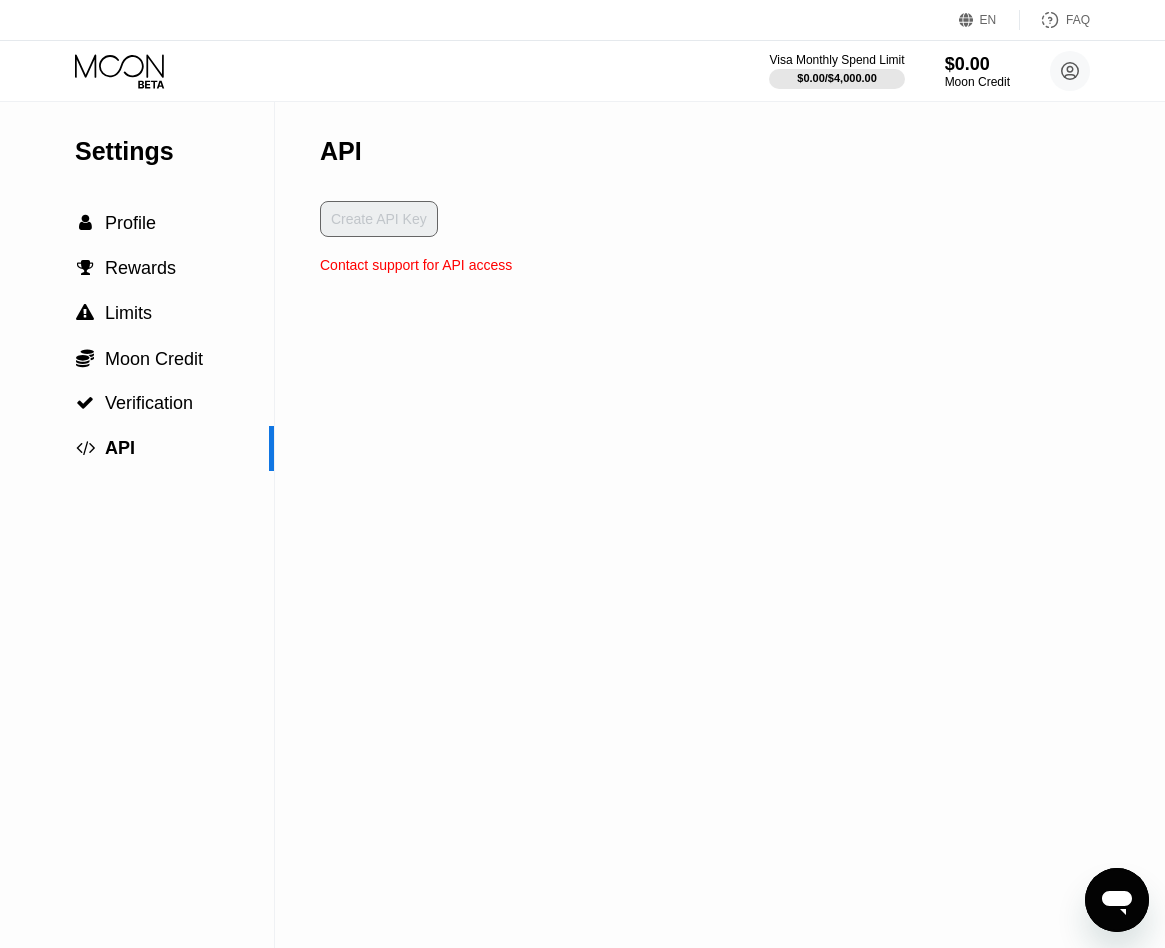 click 